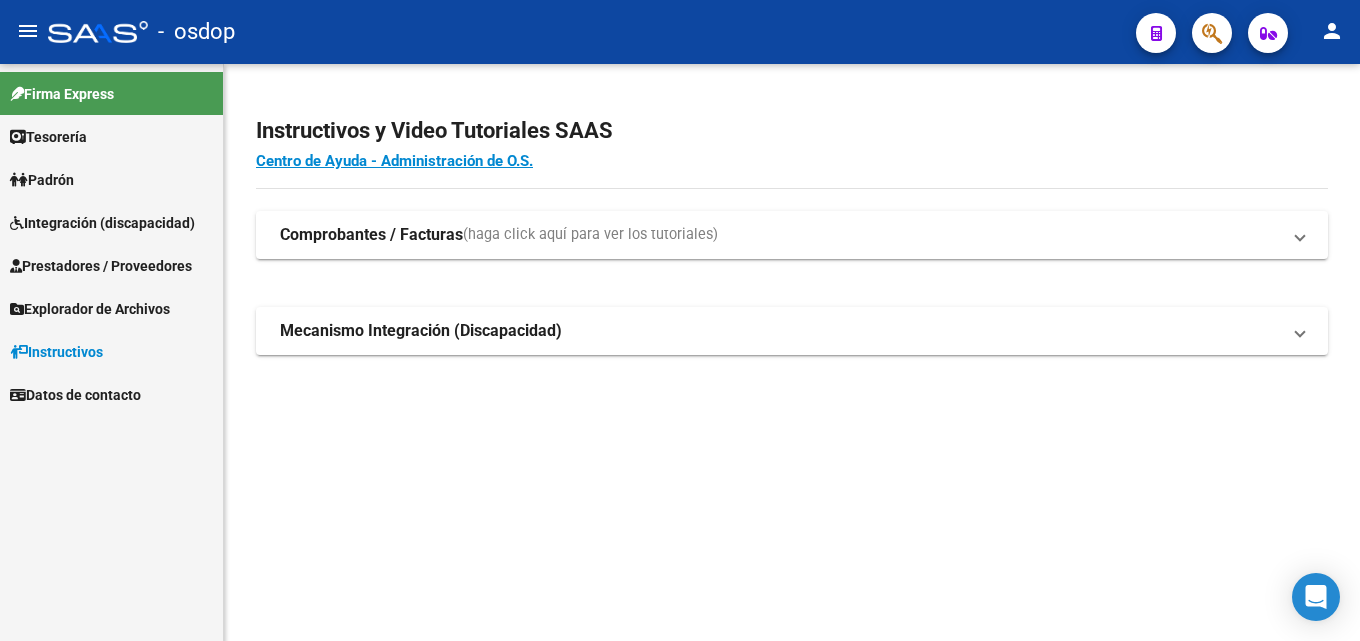 scroll, scrollTop: 0, scrollLeft: 0, axis: both 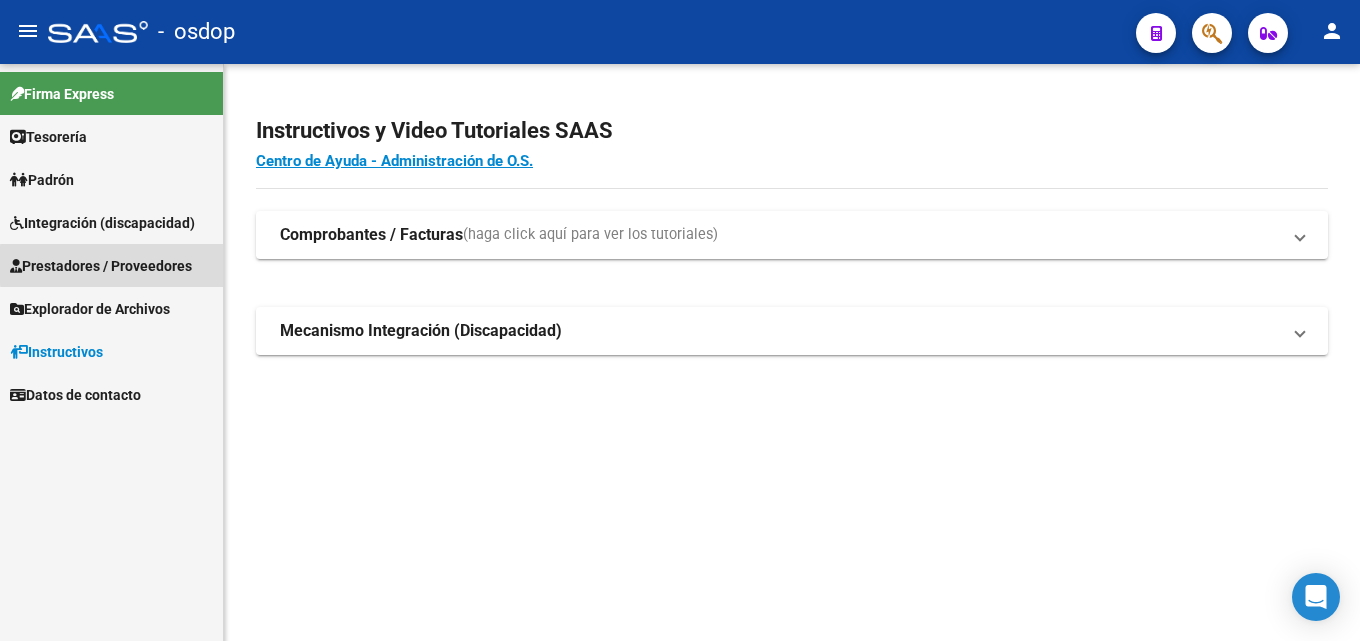 click on "Prestadores / Proveedores" at bounding box center [101, 266] 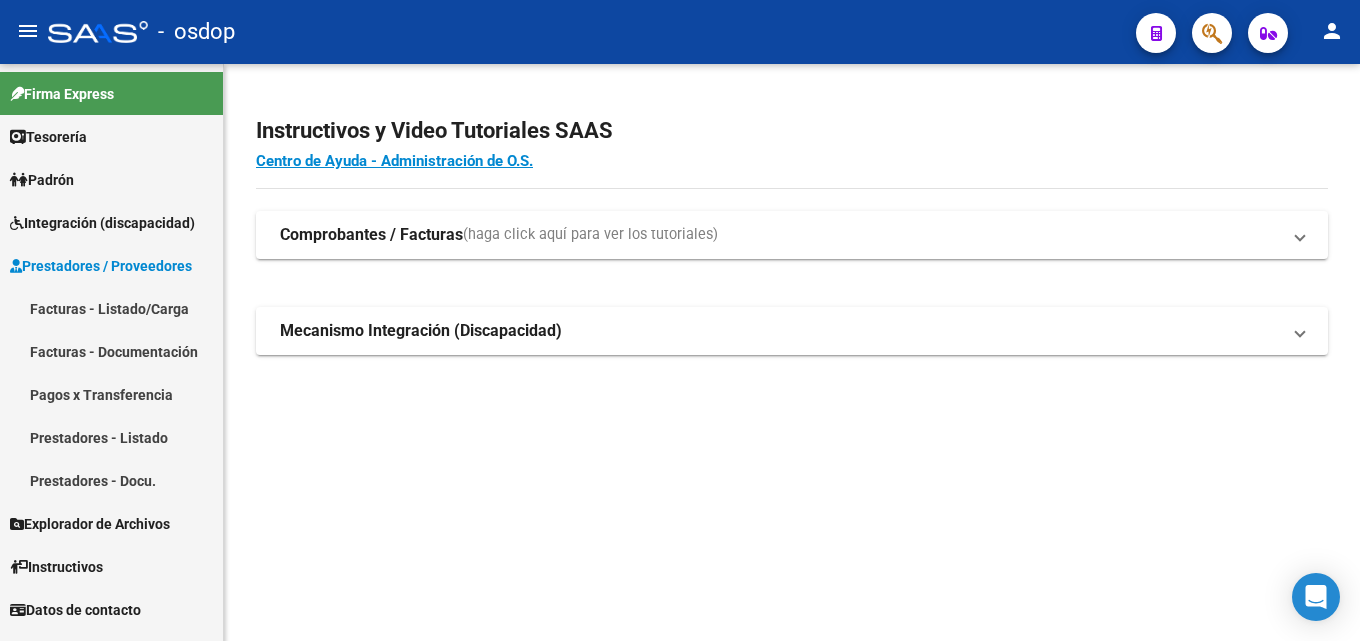click on "Prestadores - Listado" at bounding box center (111, 437) 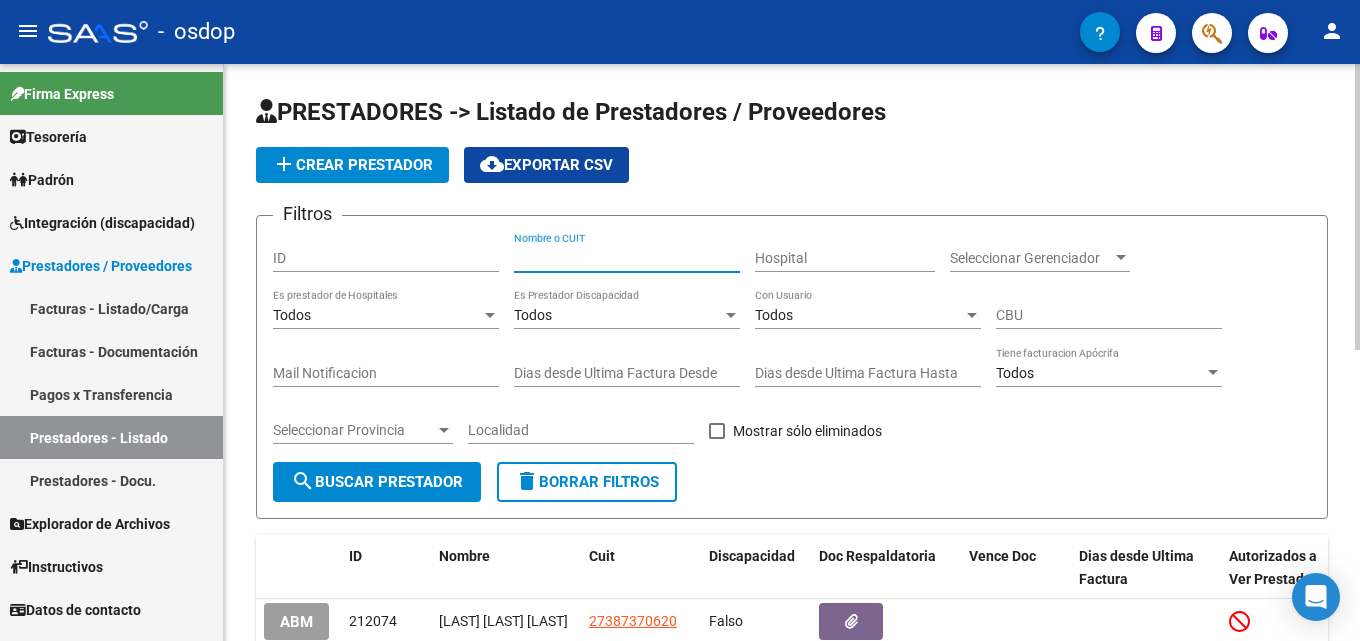 click on "Nombre o CUIT" at bounding box center (627, 258) 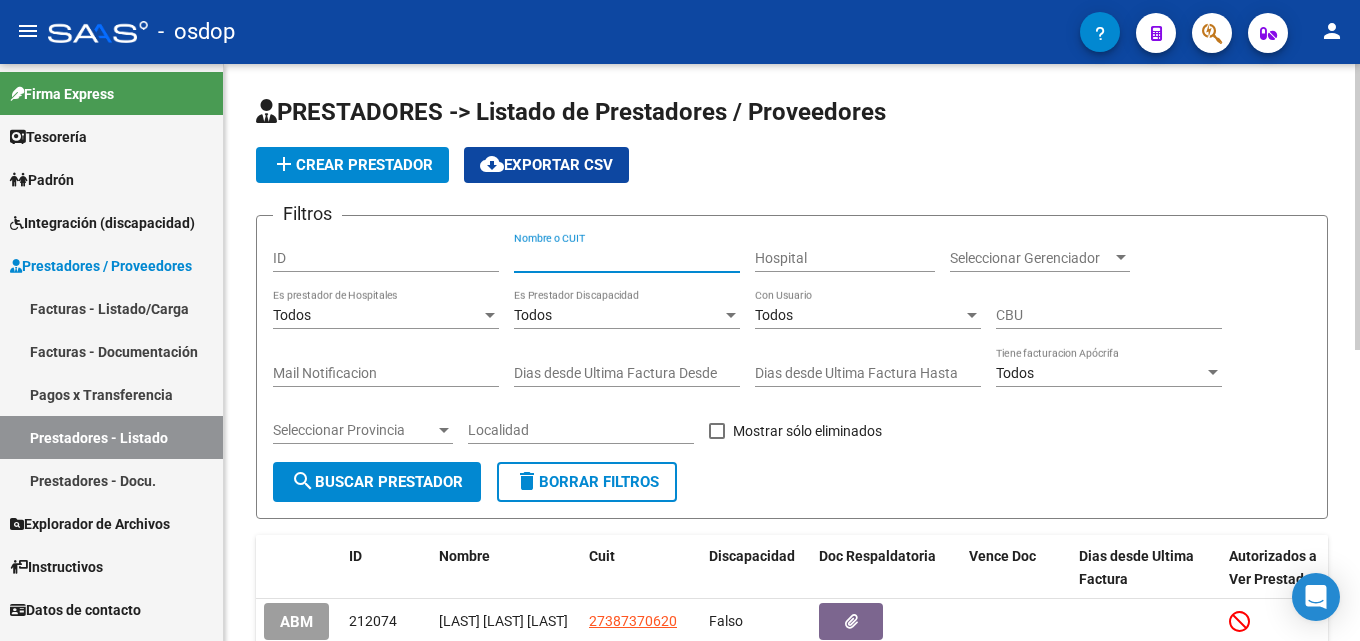 paste on "20292830727" 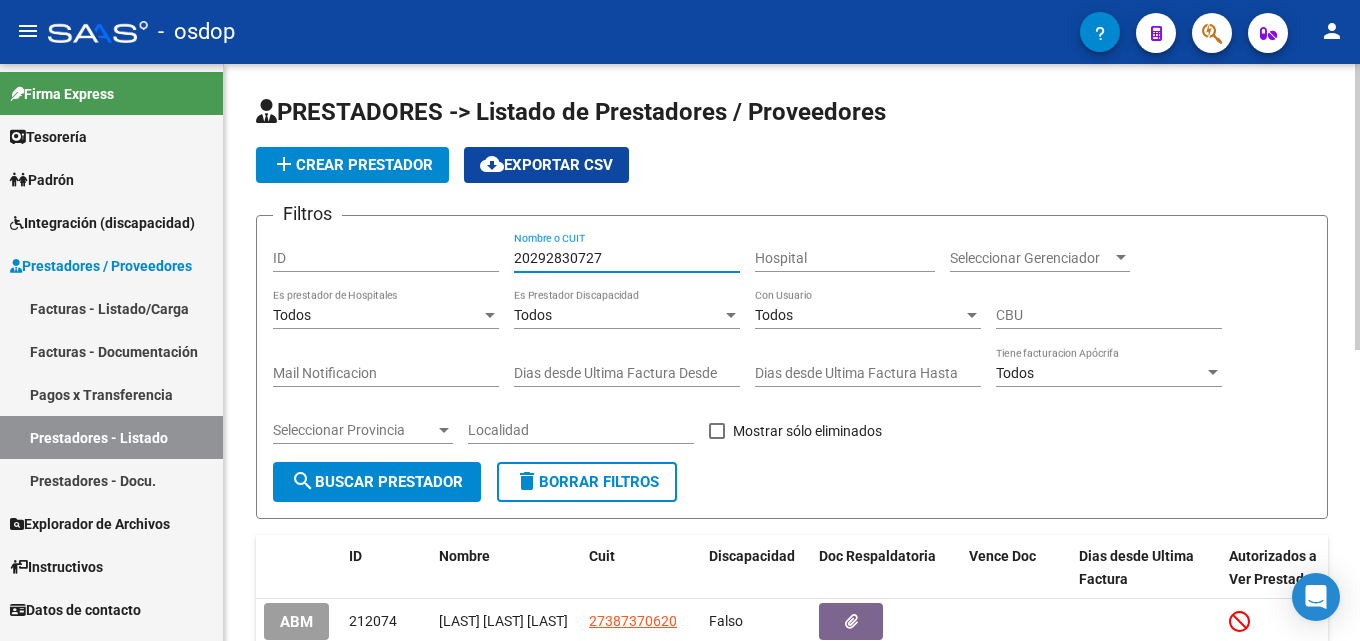 type on "20292830727" 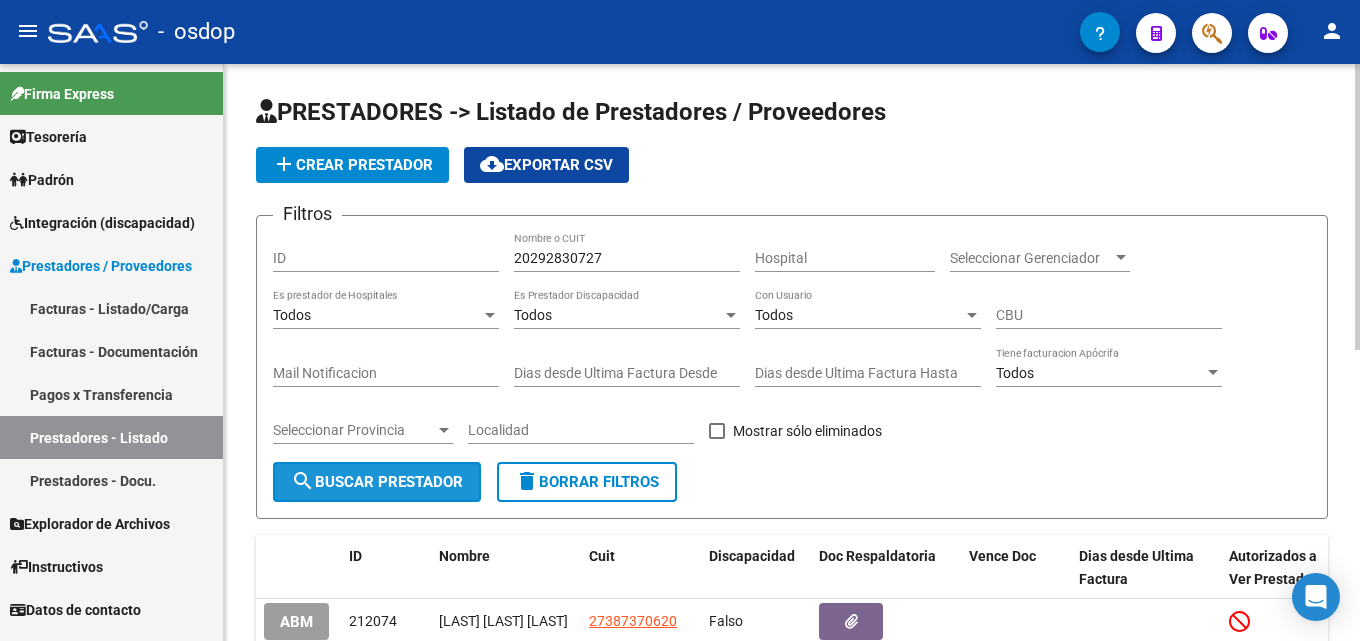 click on "search  Buscar Prestador" 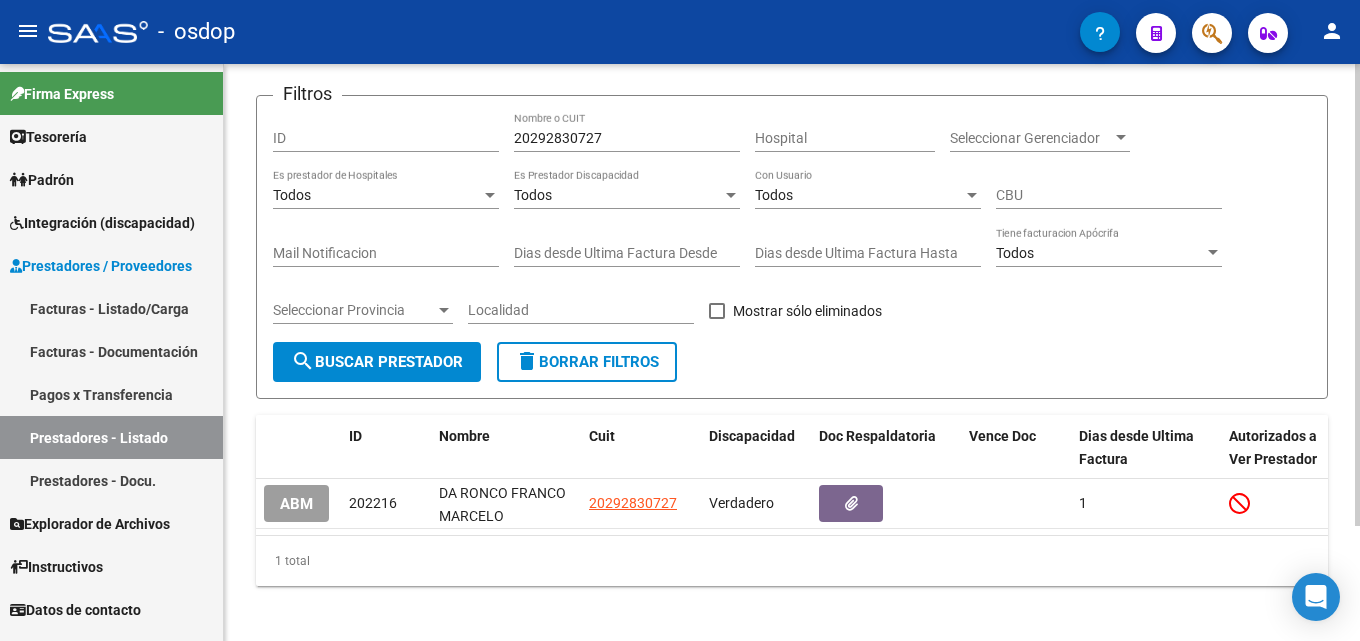 scroll, scrollTop: 144, scrollLeft: 0, axis: vertical 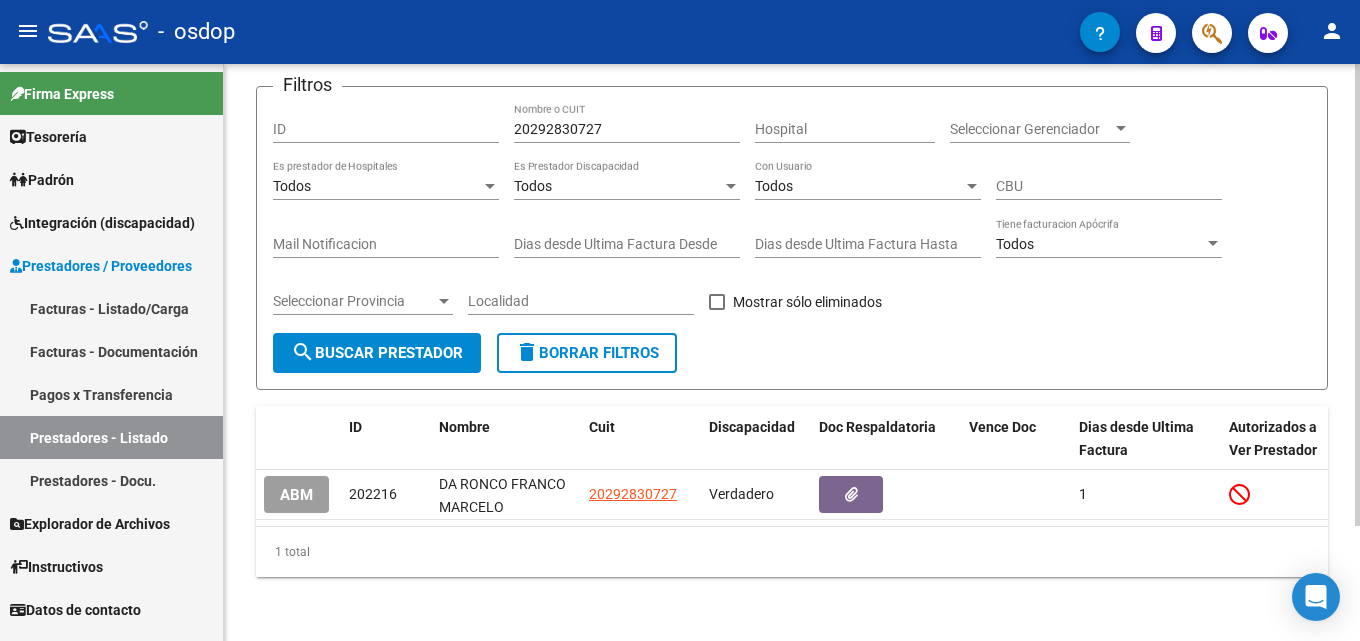 click 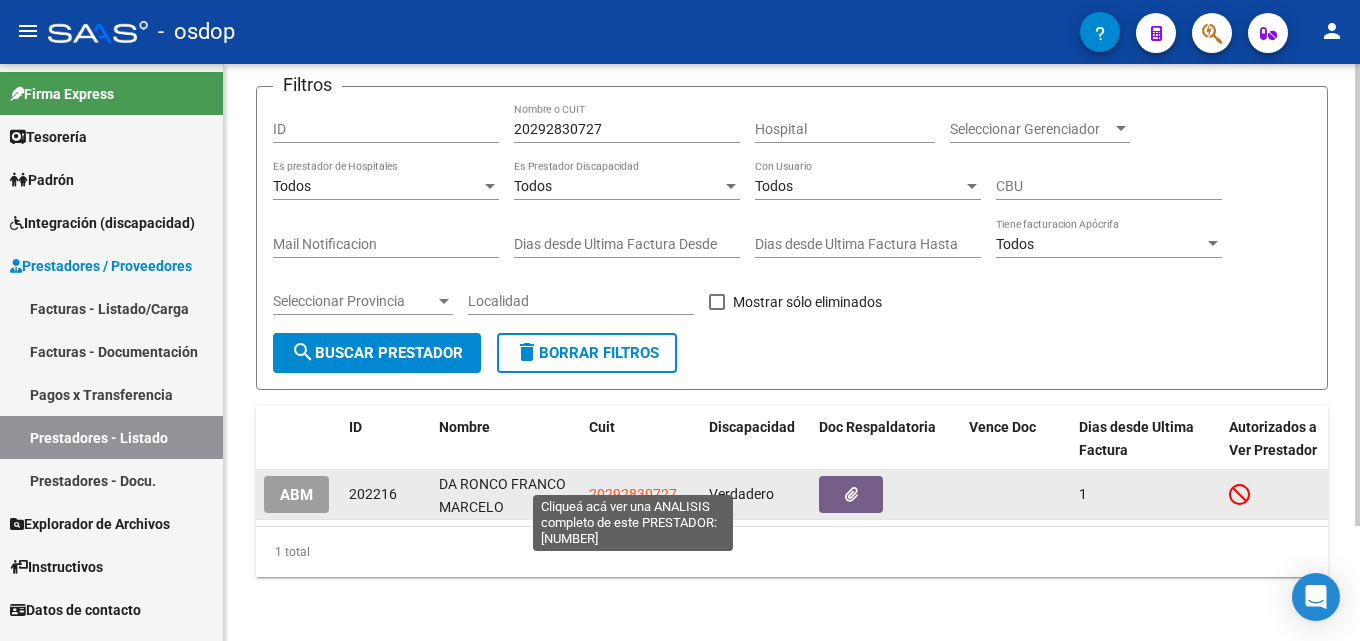 click on "20292830727" 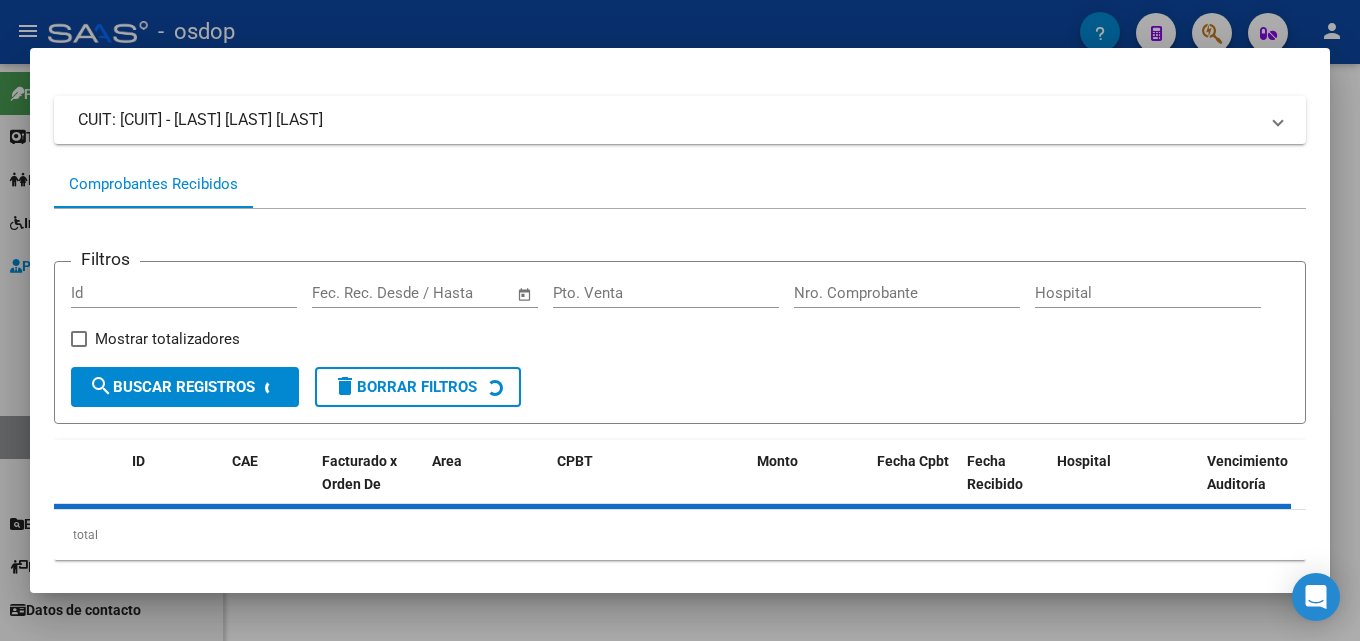scroll, scrollTop: 117, scrollLeft: 0, axis: vertical 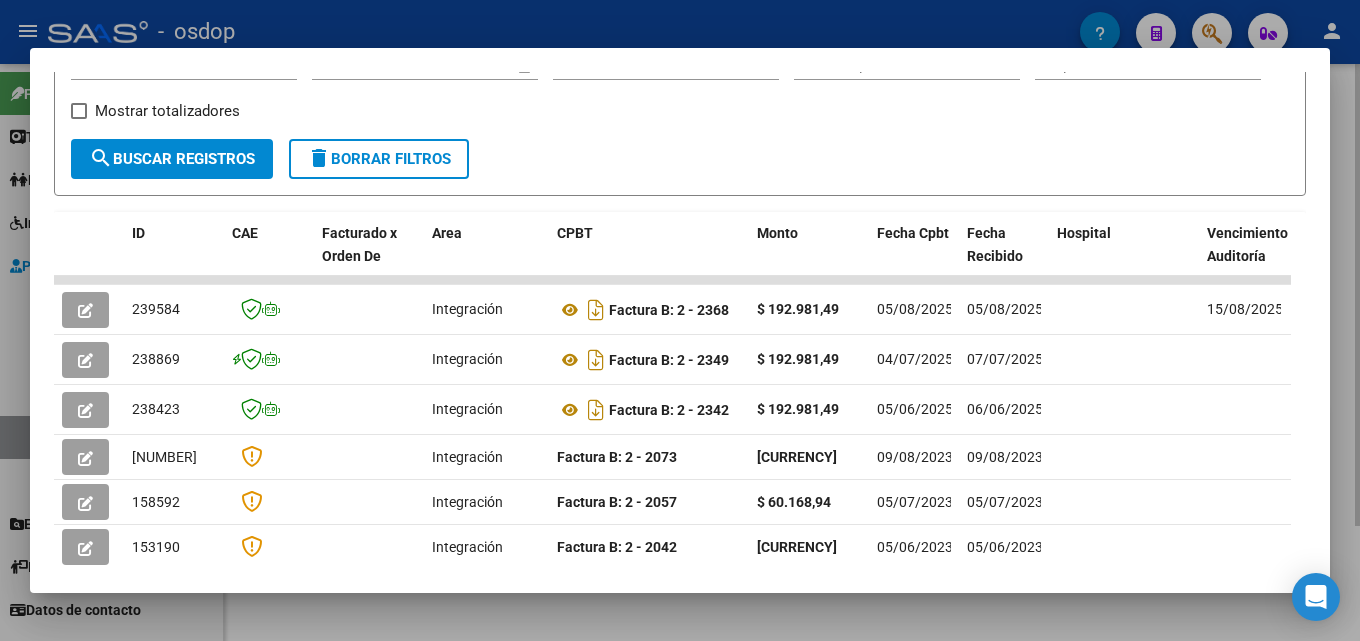 click at bounding box center [680, 320] 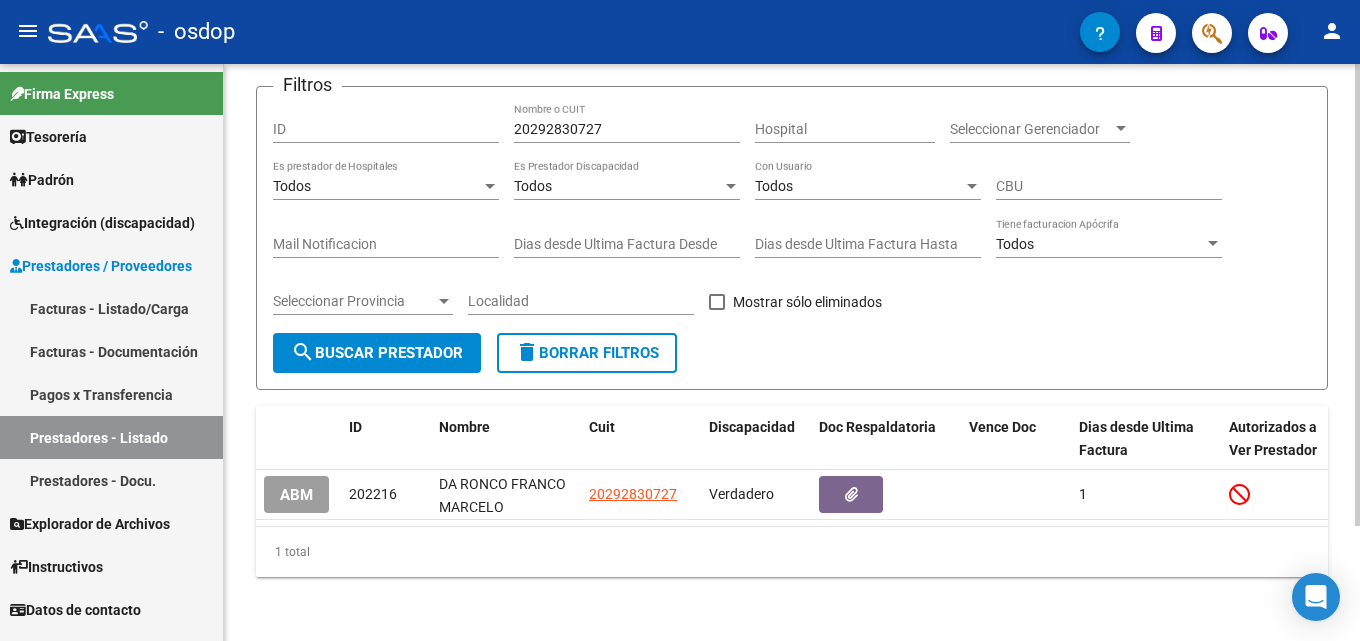 click on "20292830727" at bounding box center [627, 129] 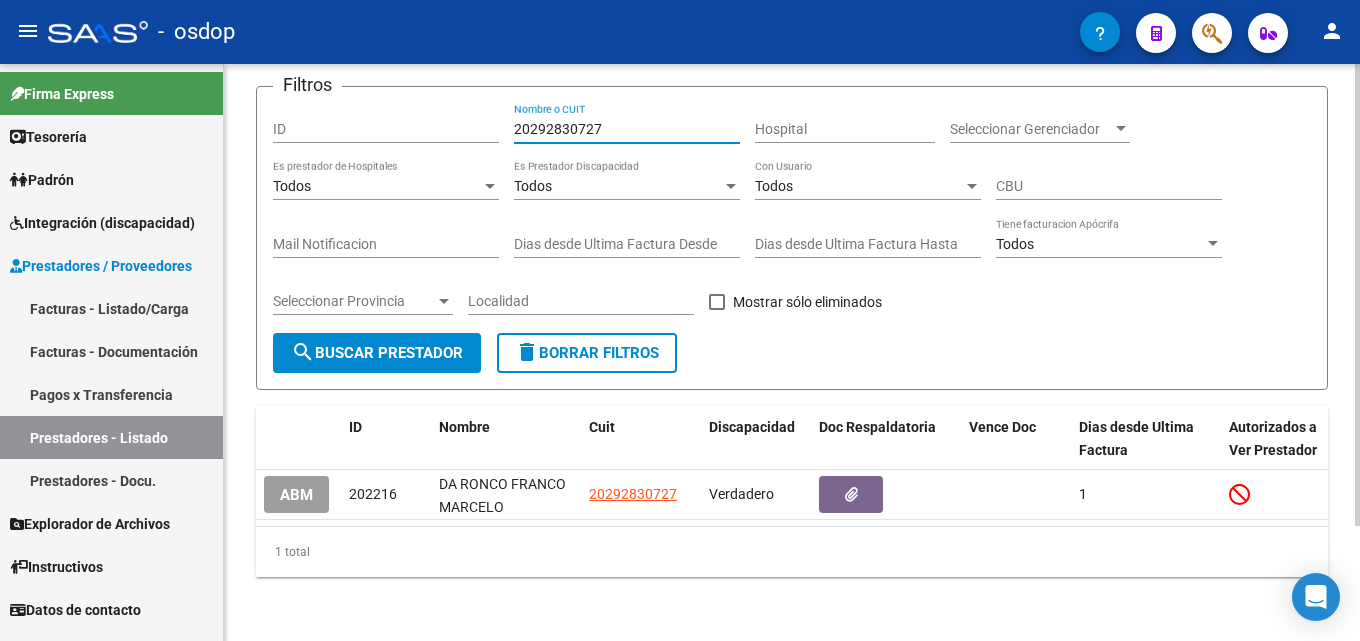 click on "20292830727" at bounding box center (627, 129) 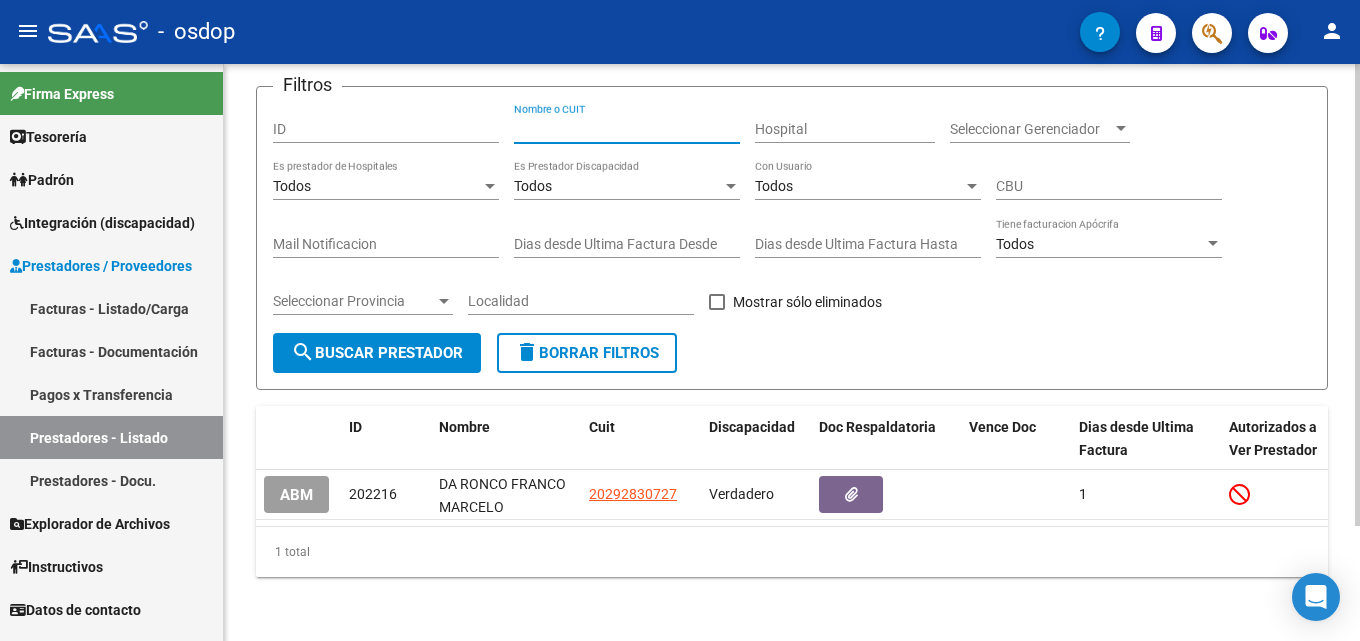 paste on "[CUIT]" 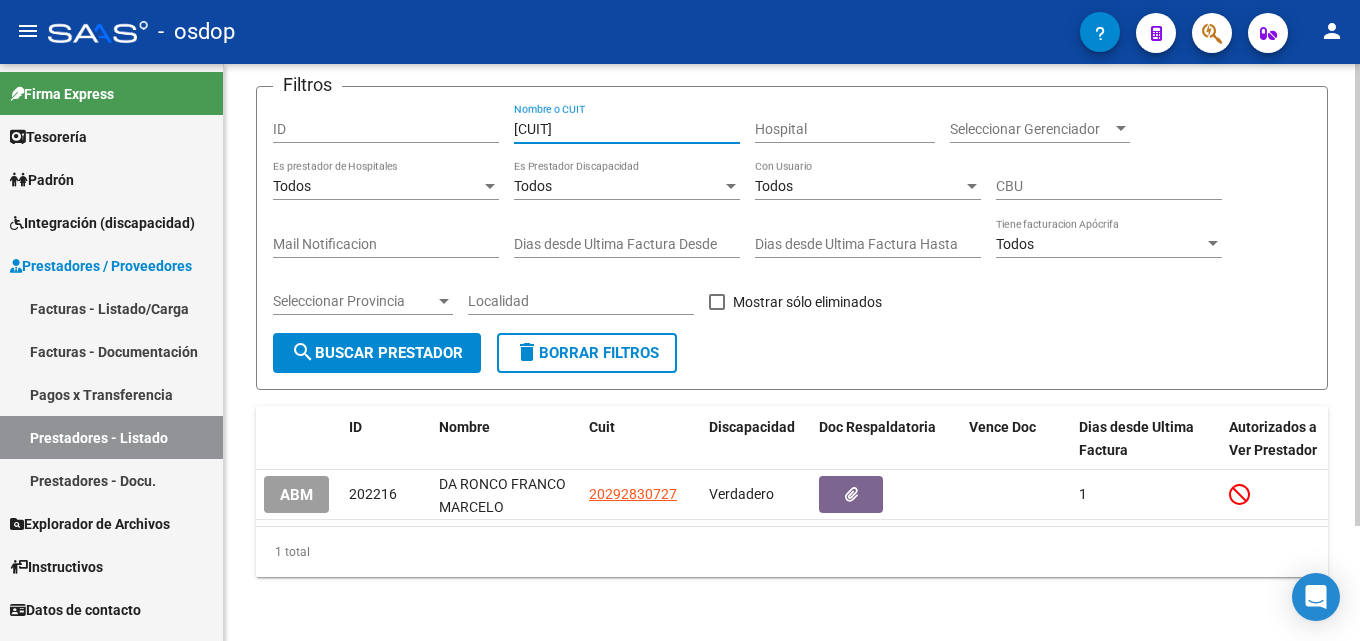type on "[CUIT]" 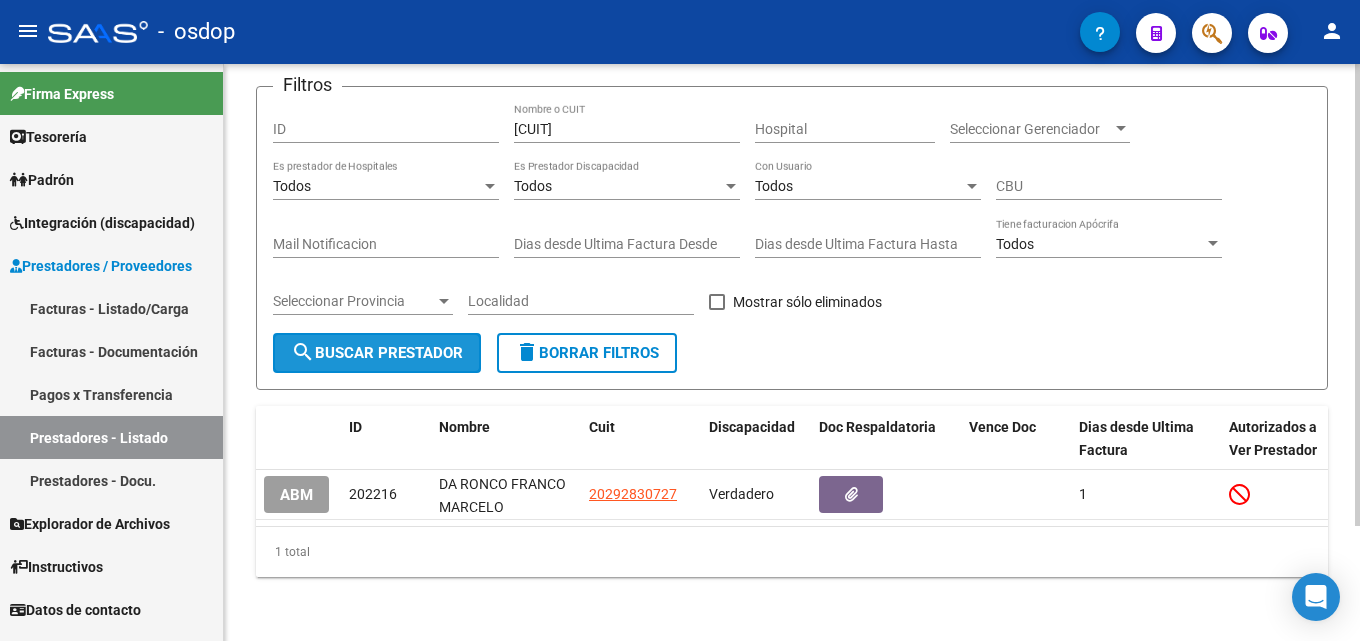 click on "search  Buscar Prestador" 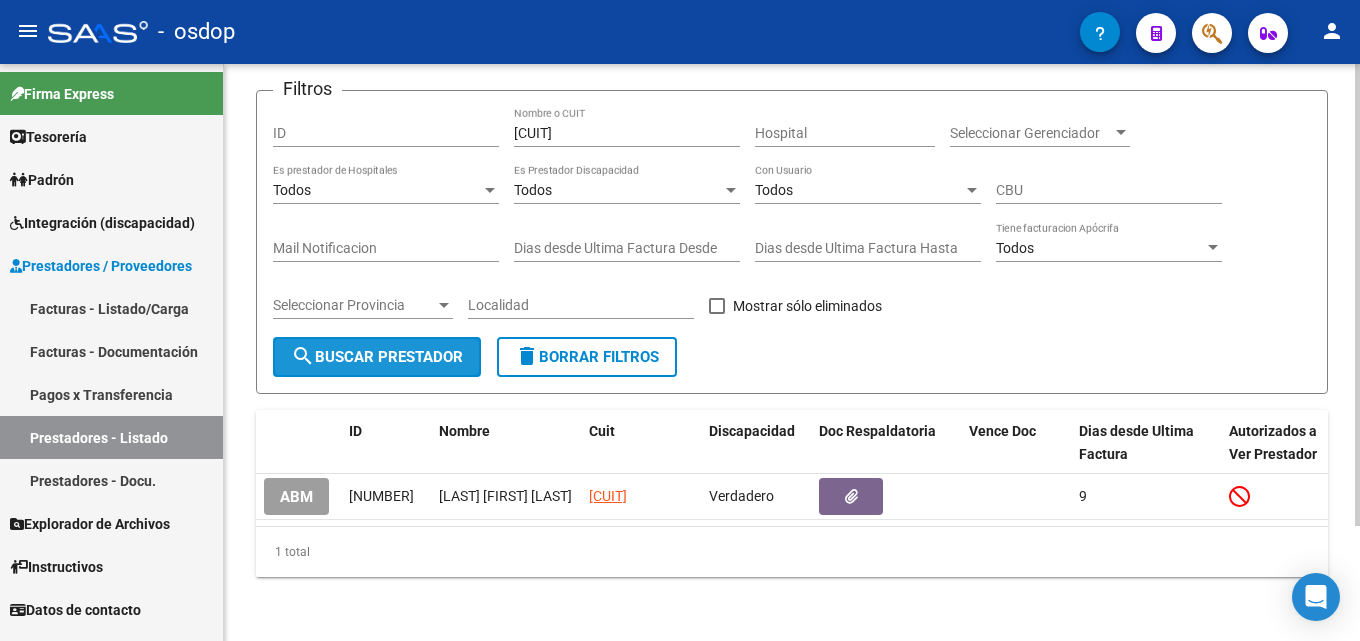 click on "search  Buscar Prestador" 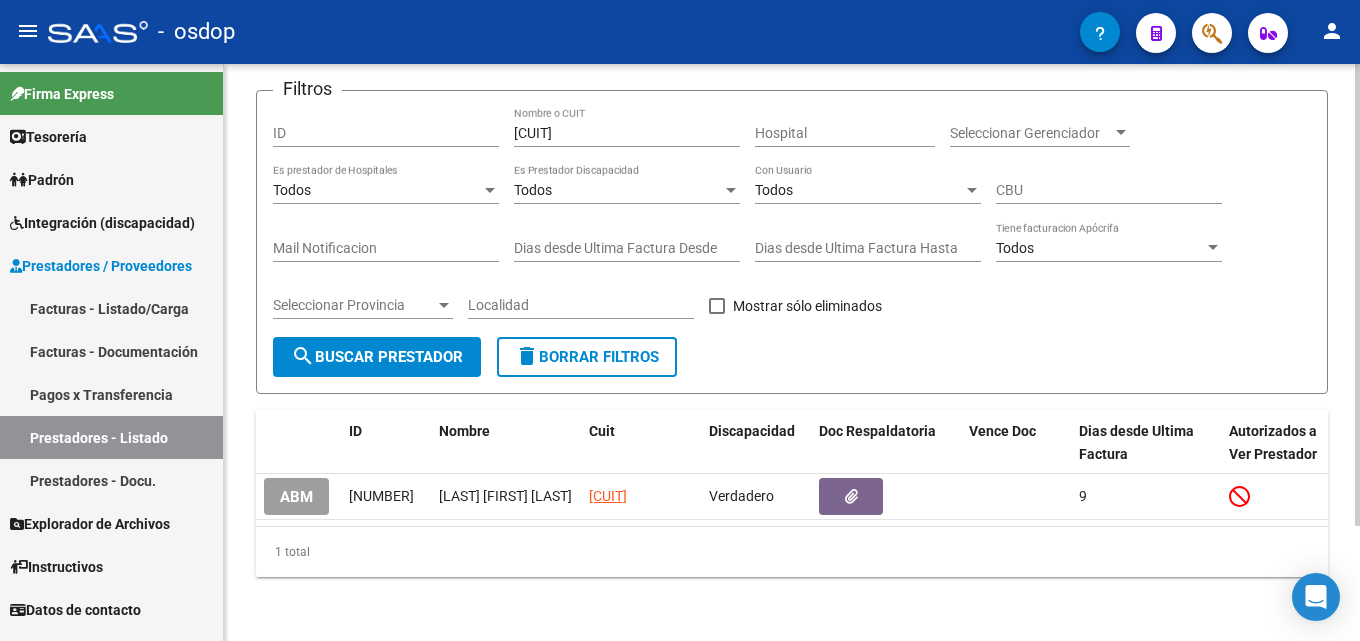 click on "search  Buscar Prestador" 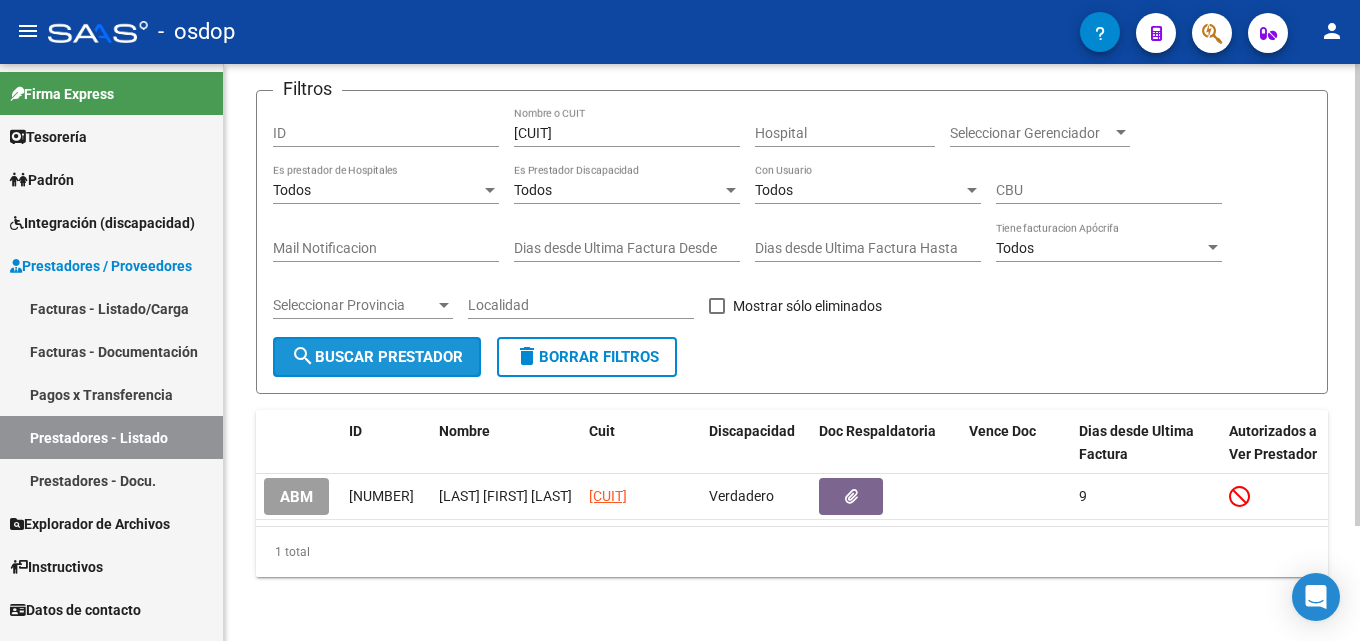 click on "search  Buscar Prestador" 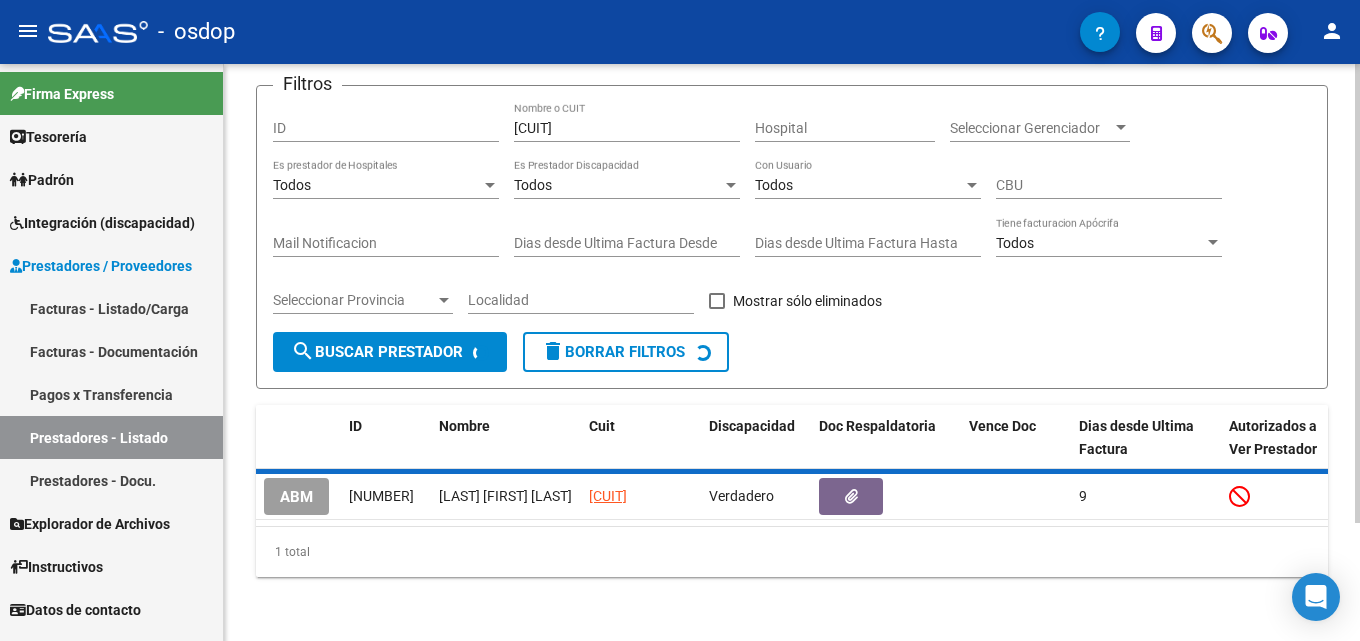 click on "search  Buscar Prestador" 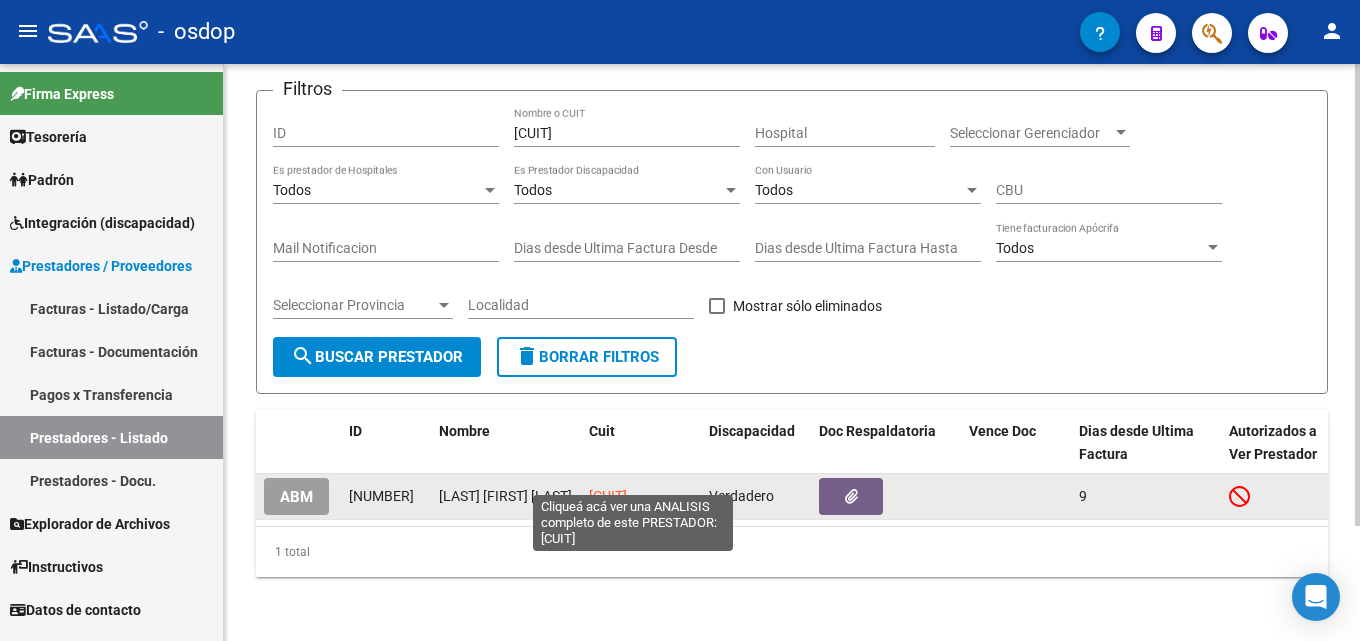 click on "[CUIT]" 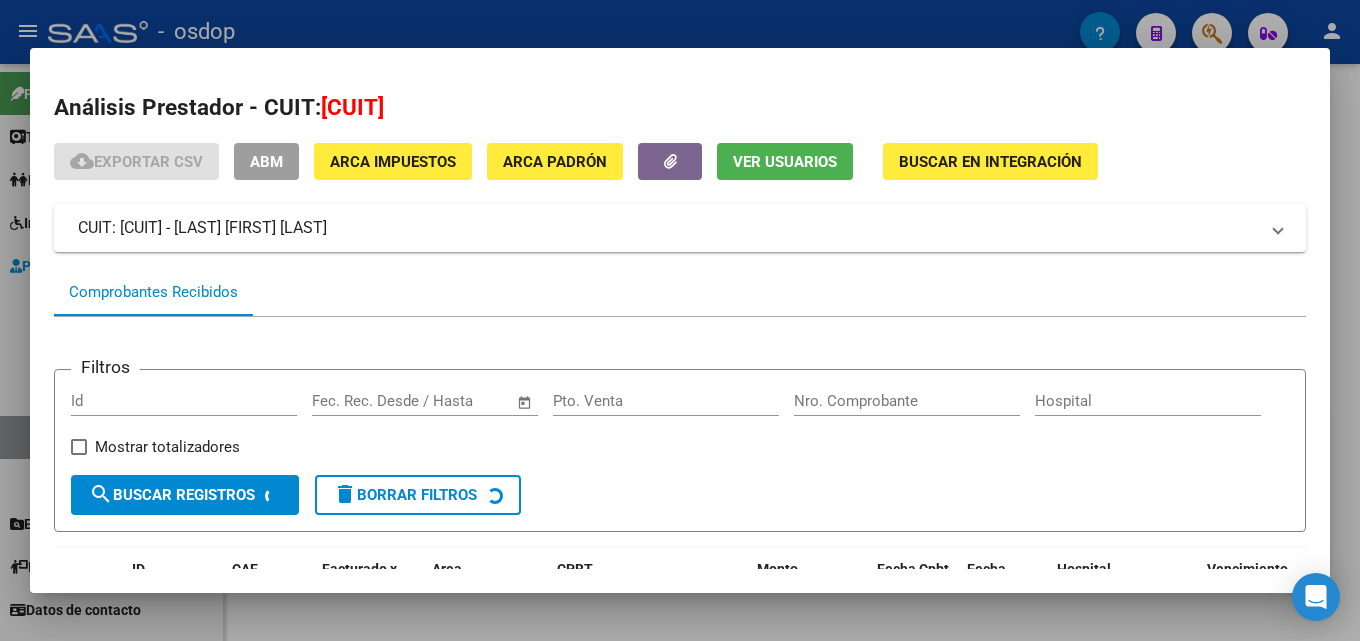 scroll, scrollTop: 146, scrollLeft: 0, axis: vertical 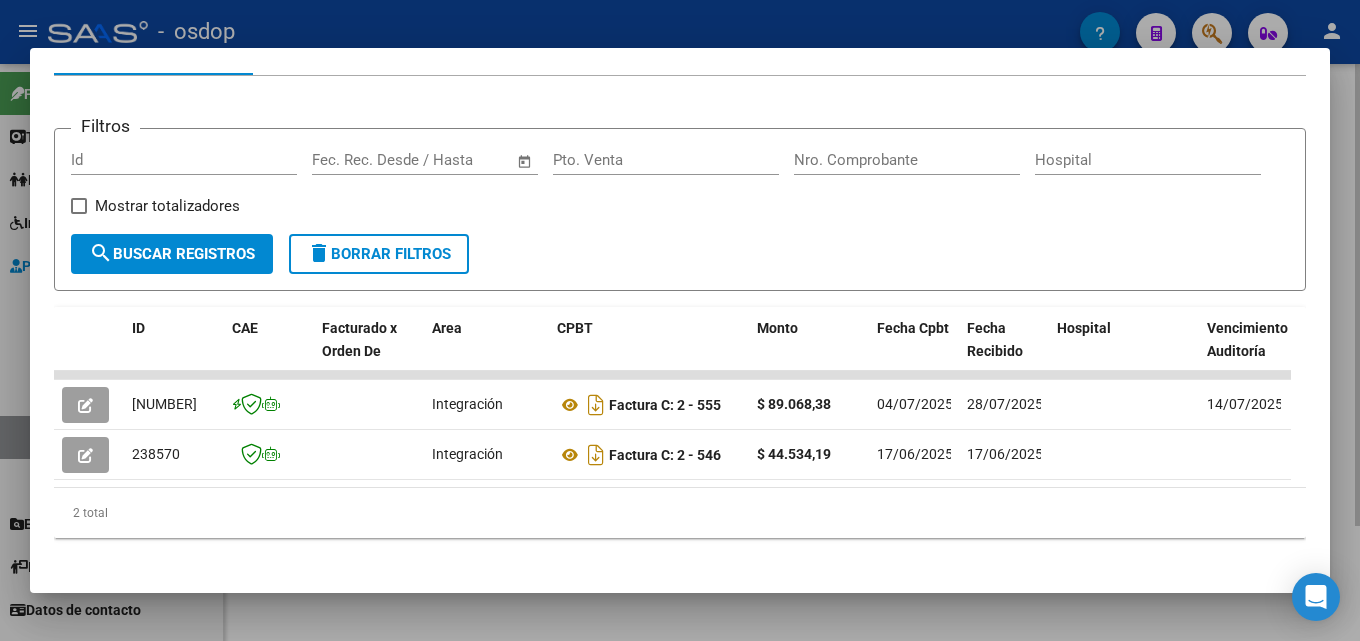 click at bounding box center [680, 320] 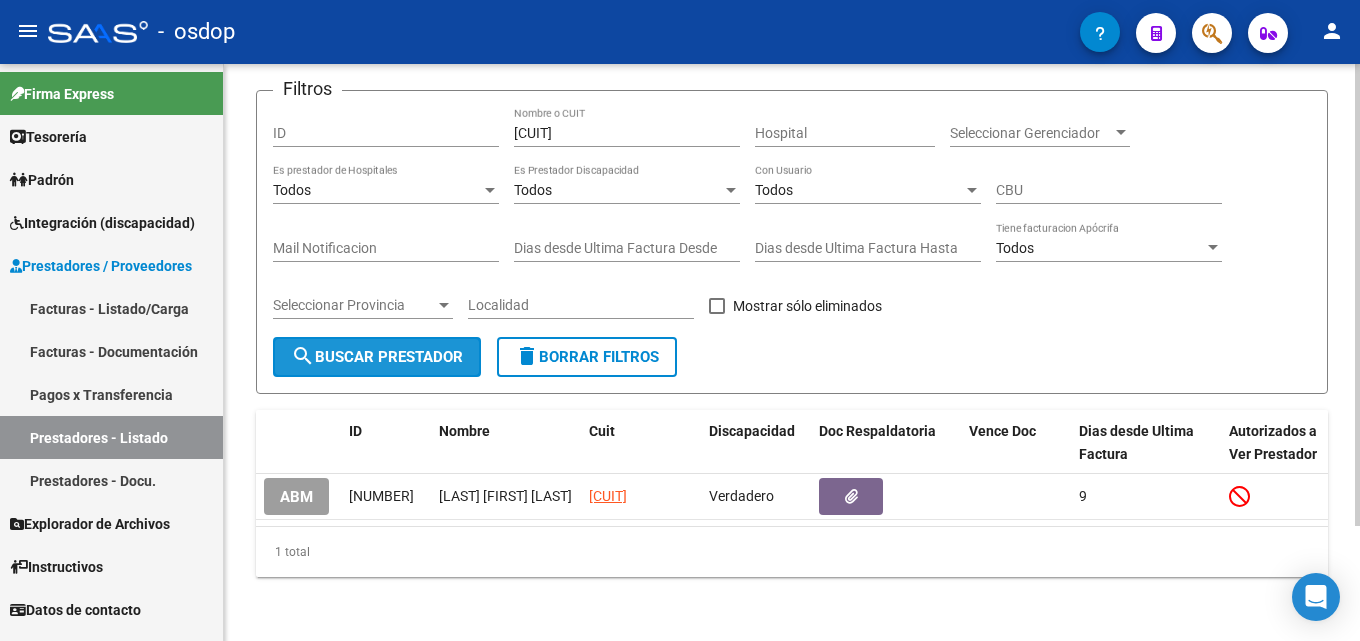 click on "search  Buscar Prestador" 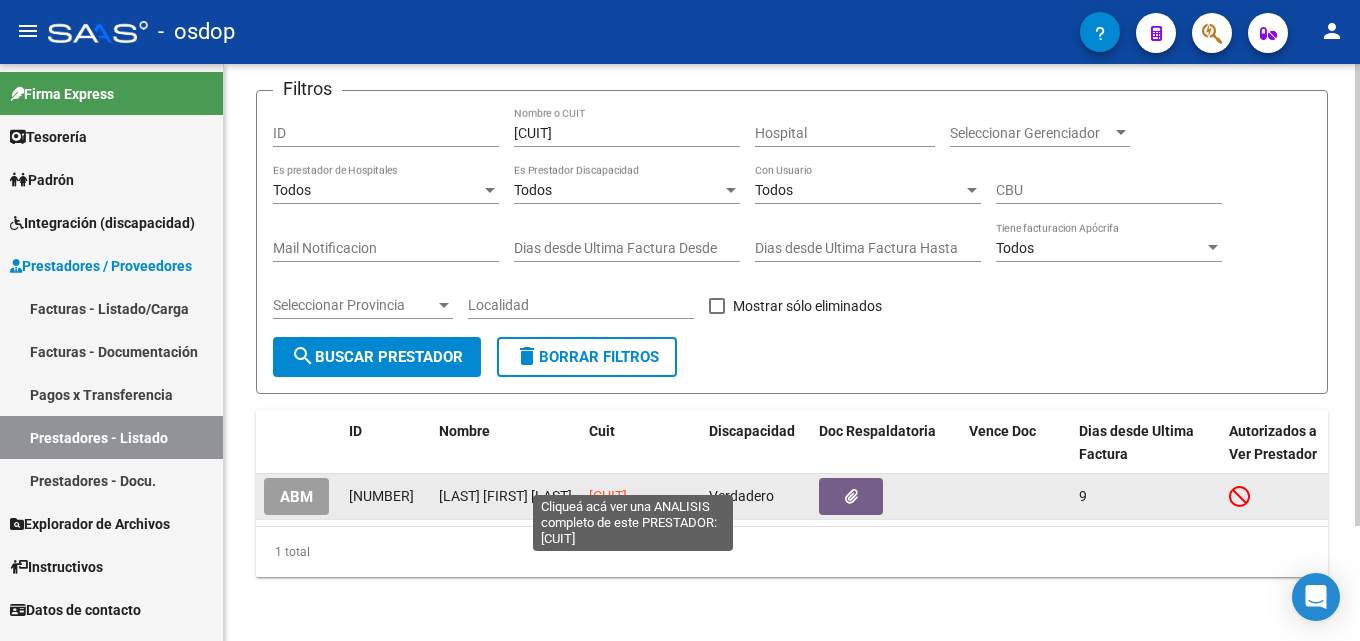 click on "[CUIT]" 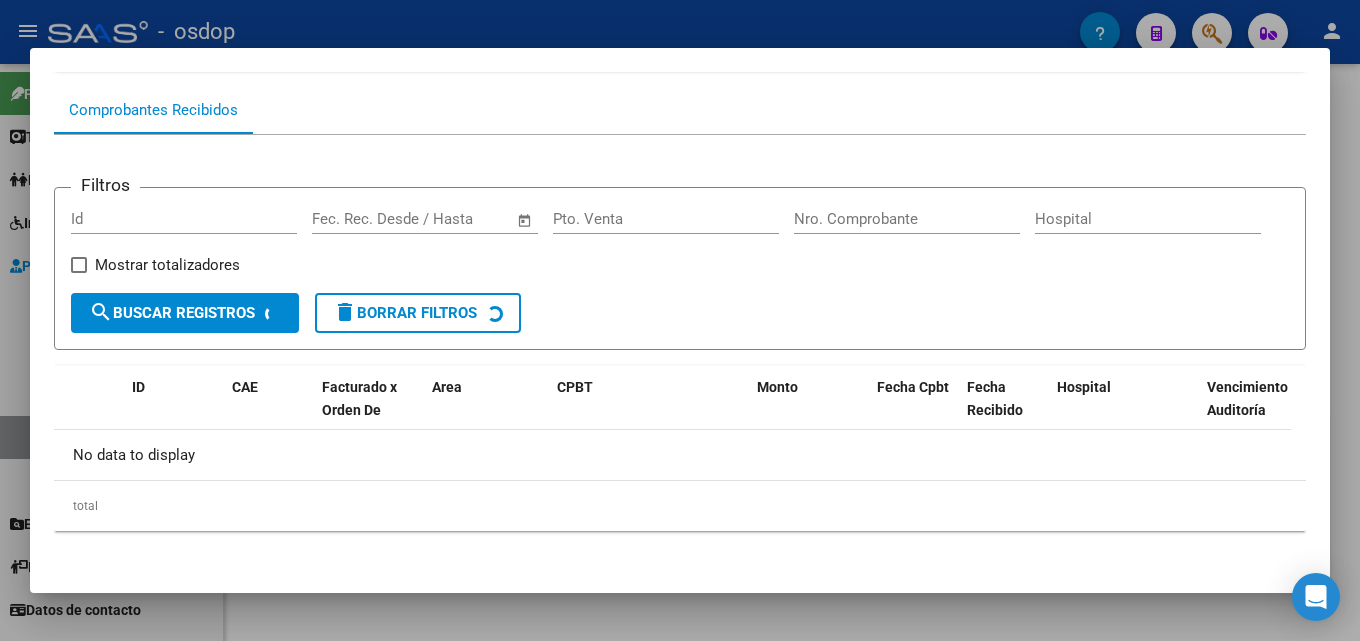 scroll, scrollTop: 191, scrollLeft: 0, axis: vertical 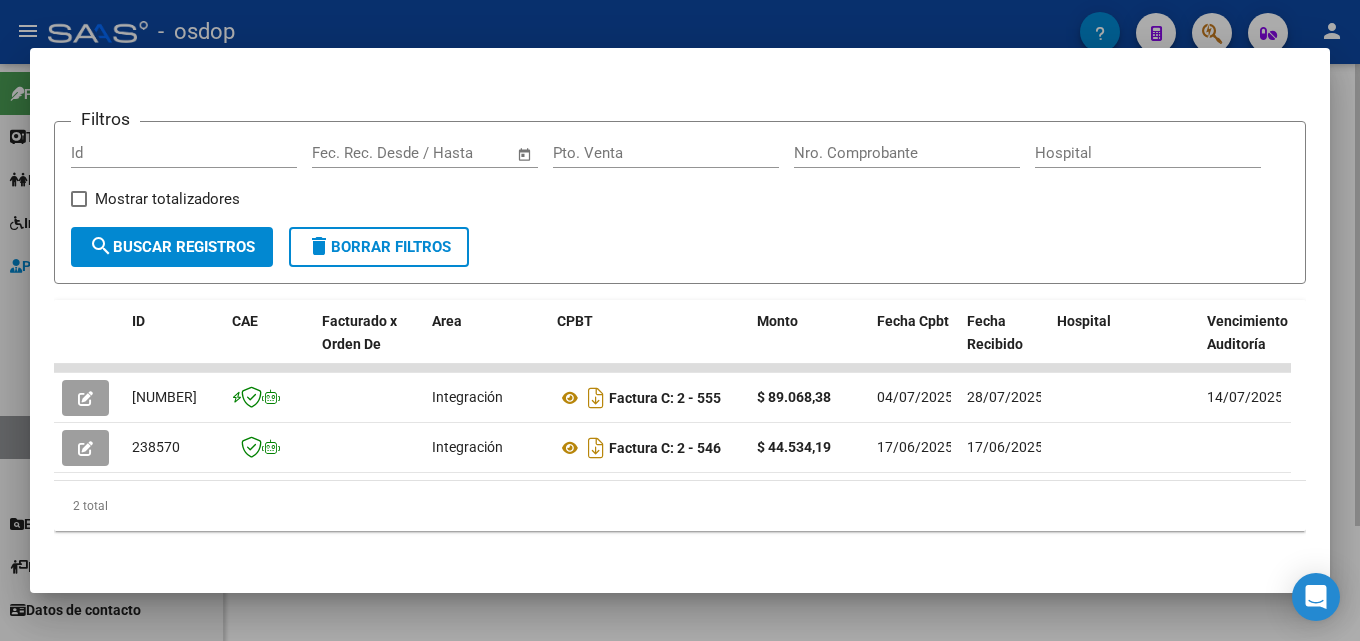 drag, startPoint x: 1359, startPoint y: 289, endPoint x: 1213, endPoint y: 229, distance: 157.84802 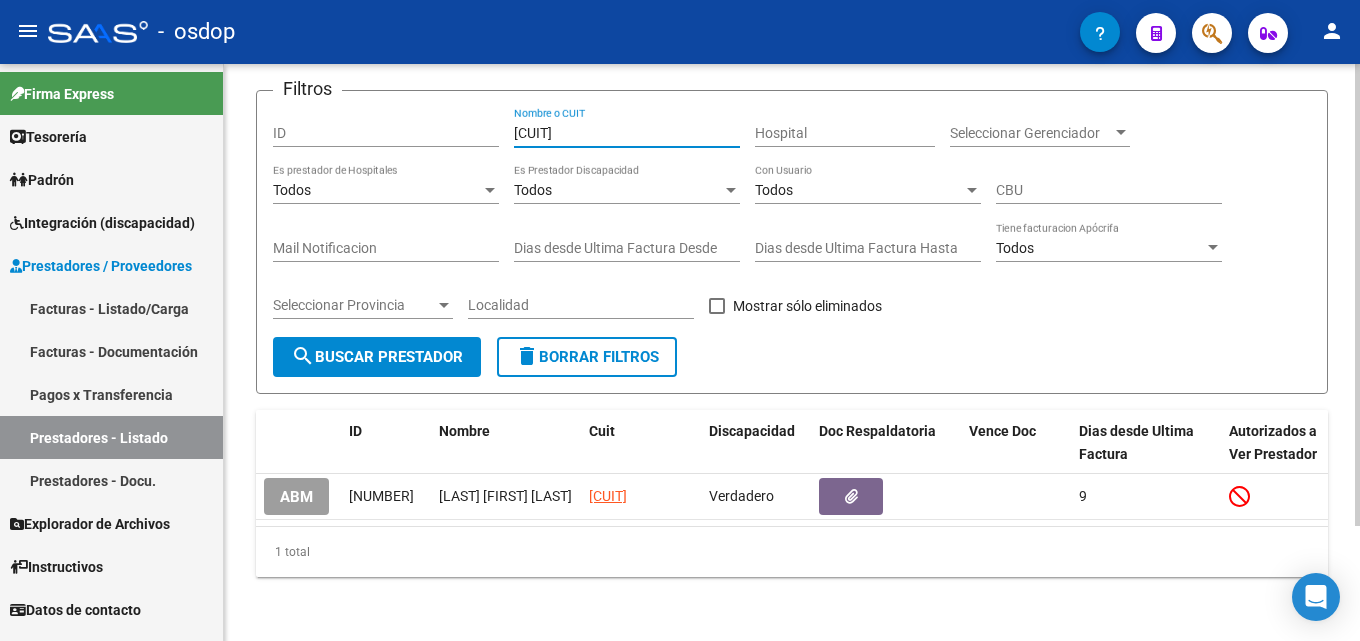 click on "[CUIT]" at bounding box center [627, 133] 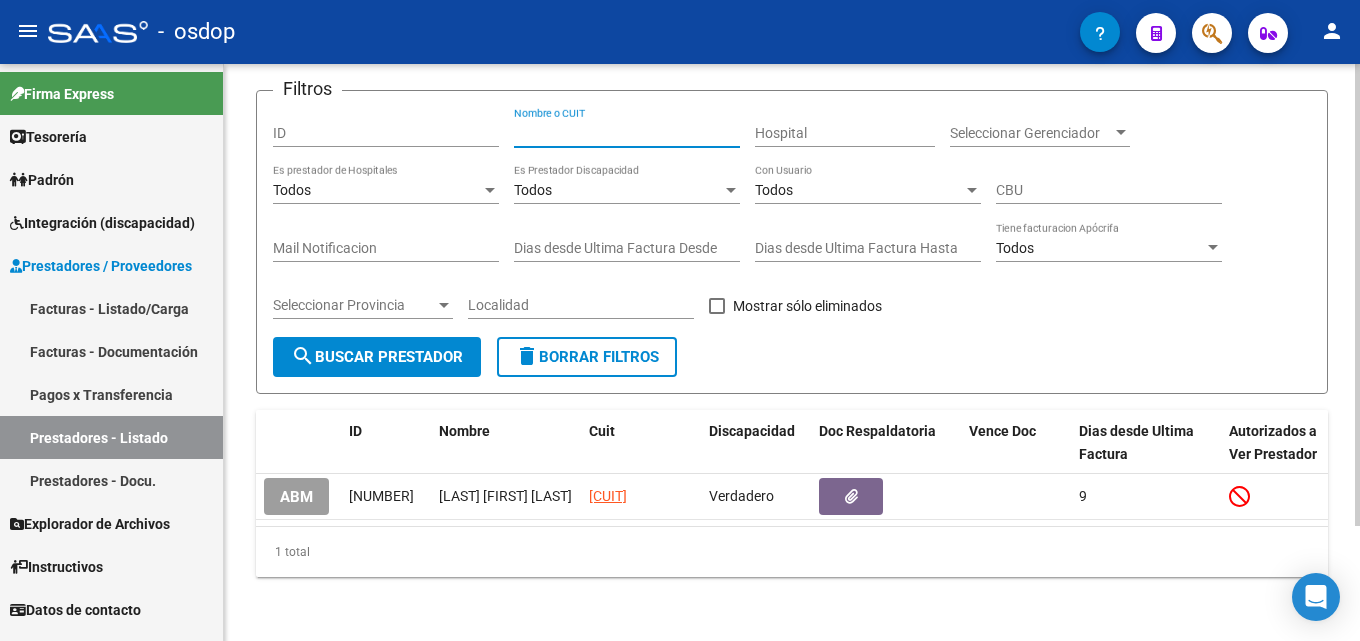paste on "[NUMBER]" 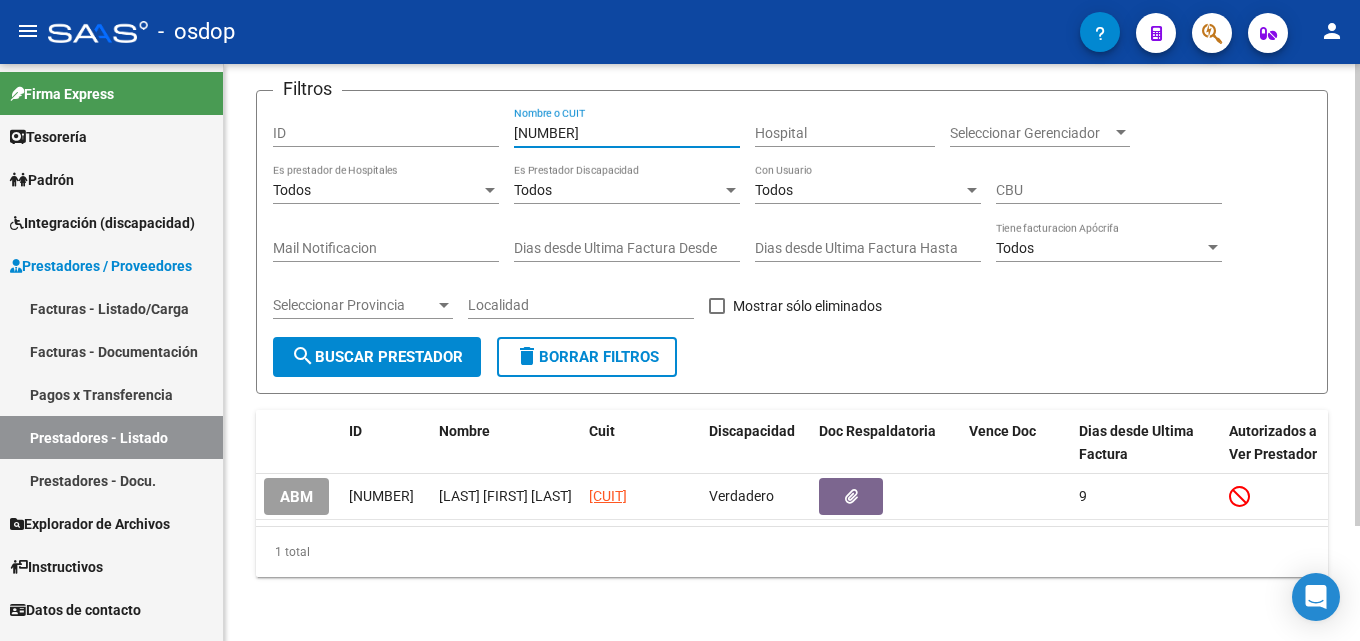 click on "[NUMBER]" at bounding box center [627, 133] 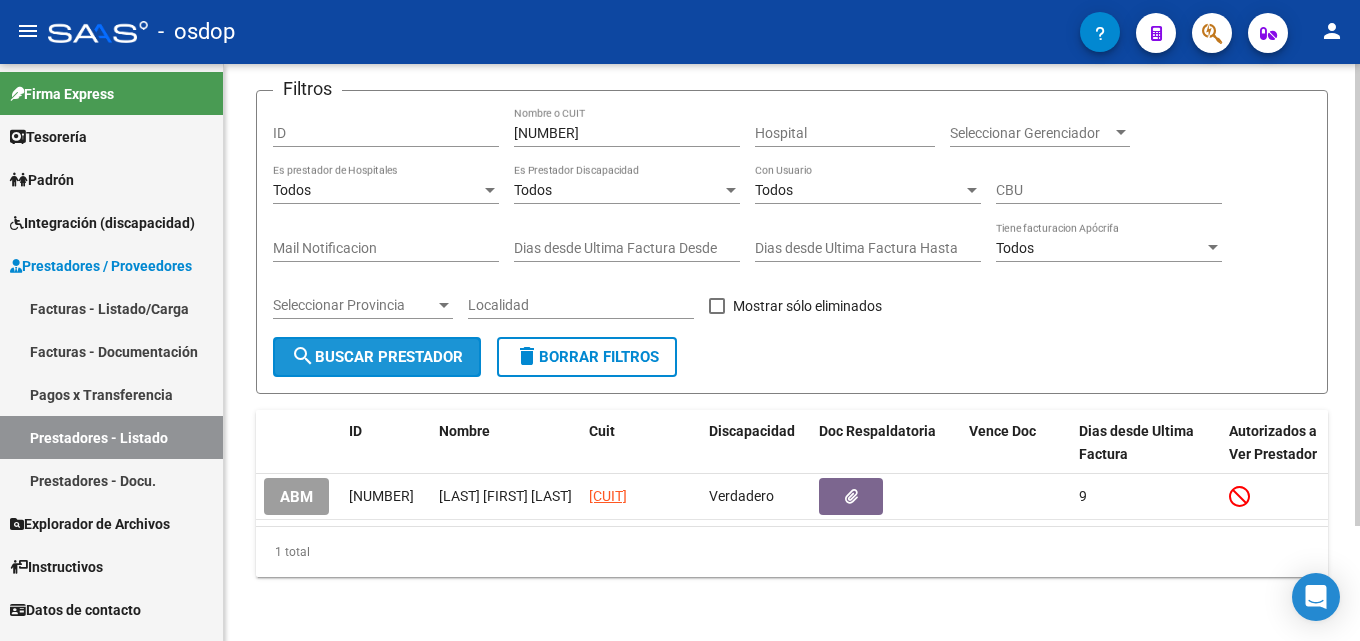 click on "search  Buscar Prestador" 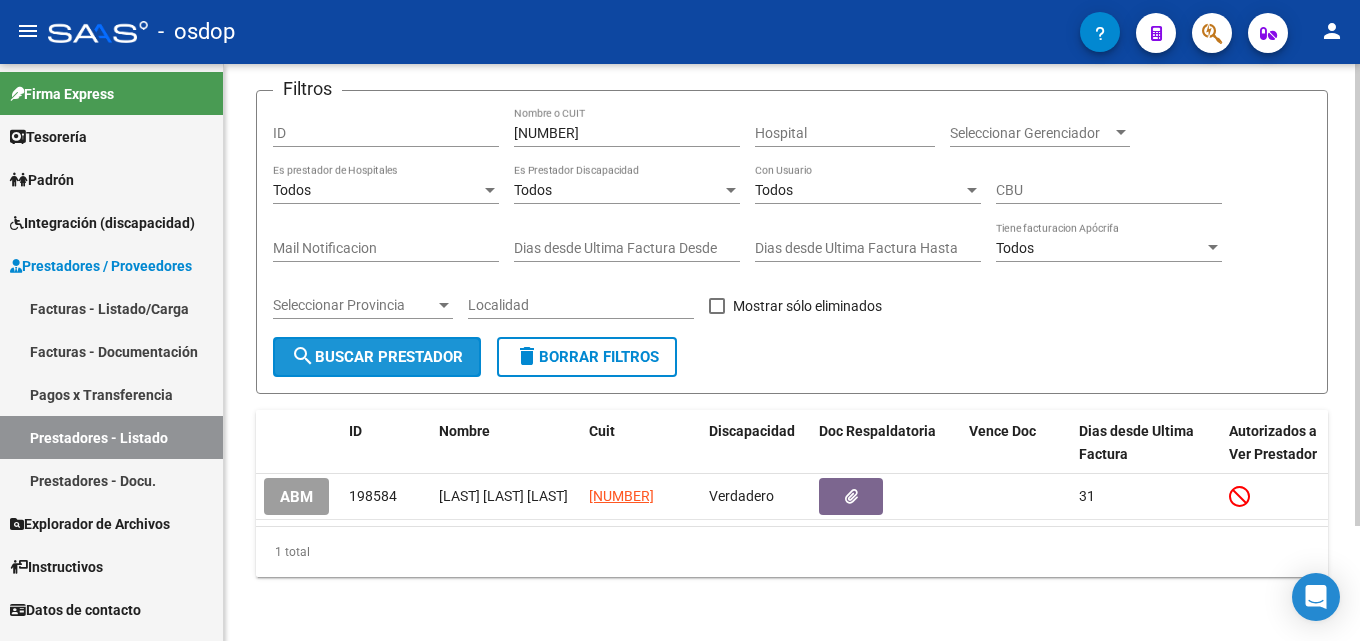click on "search  Buscar Prestador" 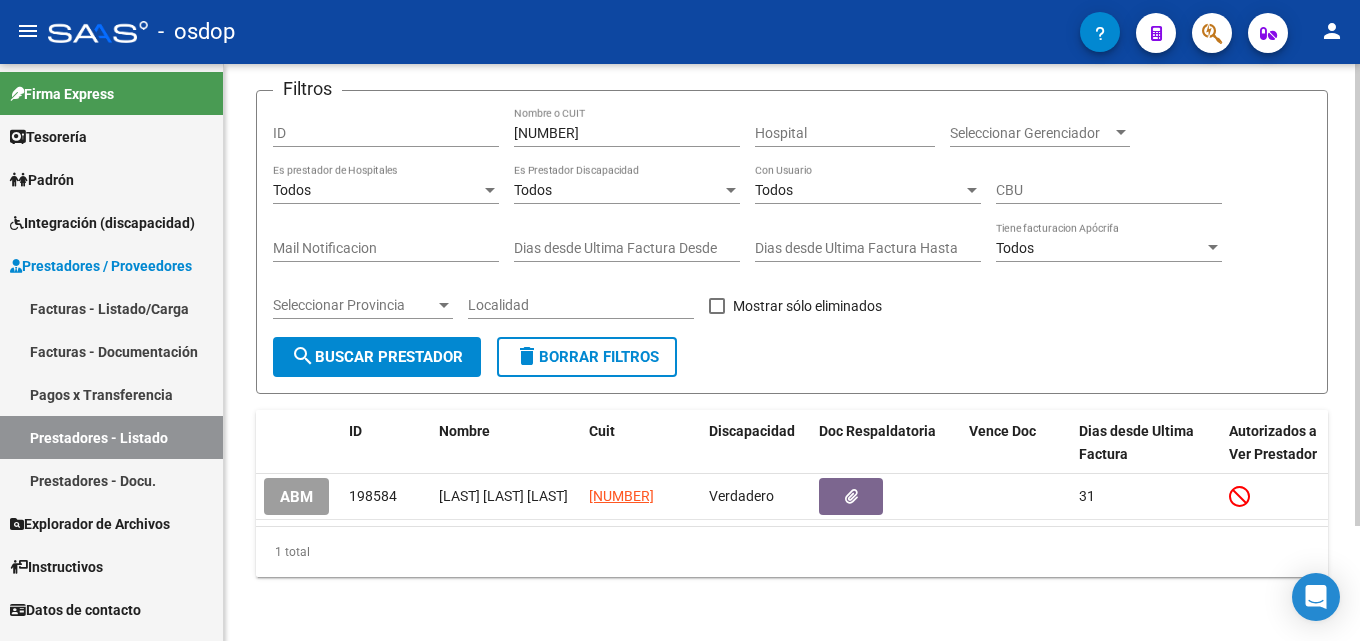 click on "search  Buscar Prestador" 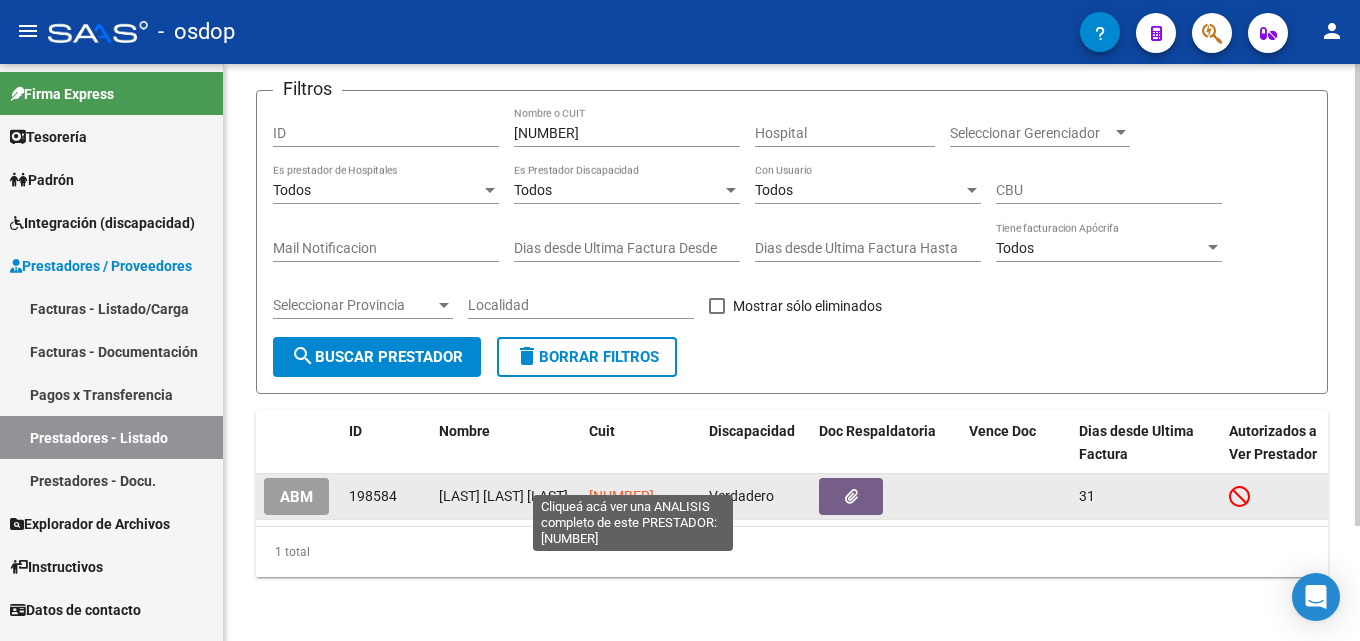 click on "[NUMBER]" 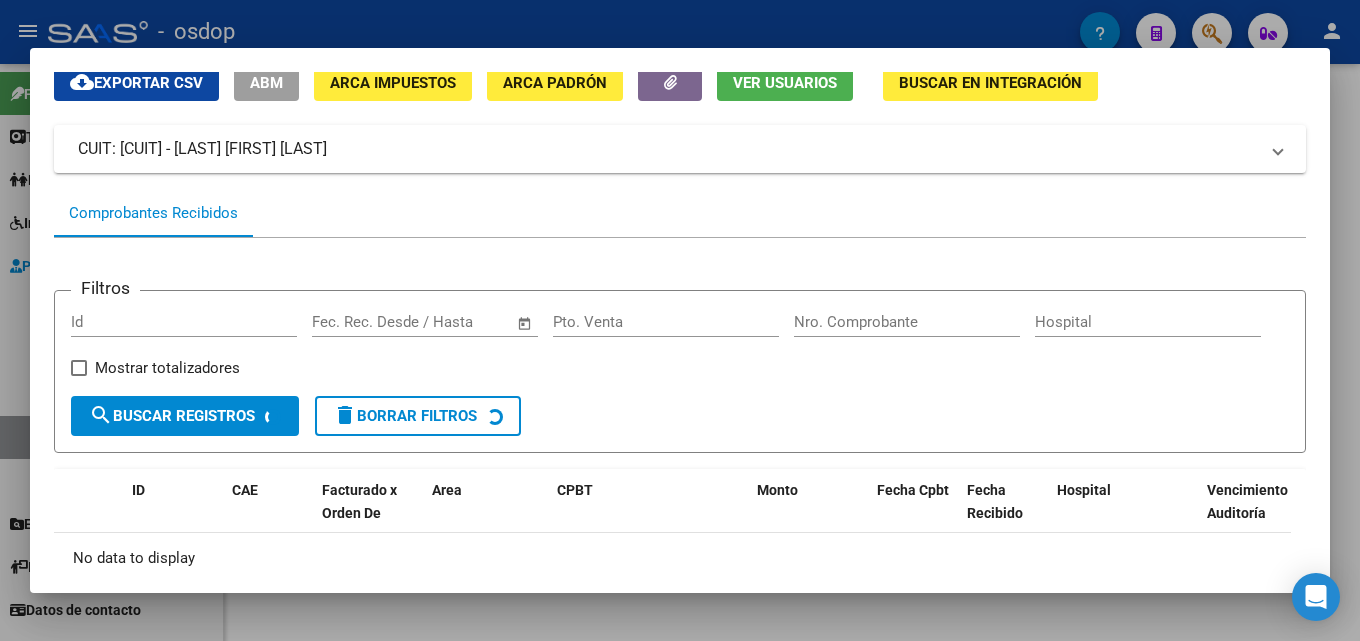scroll, scrollTop: 88, scrollLeft: 0, axis: vertical 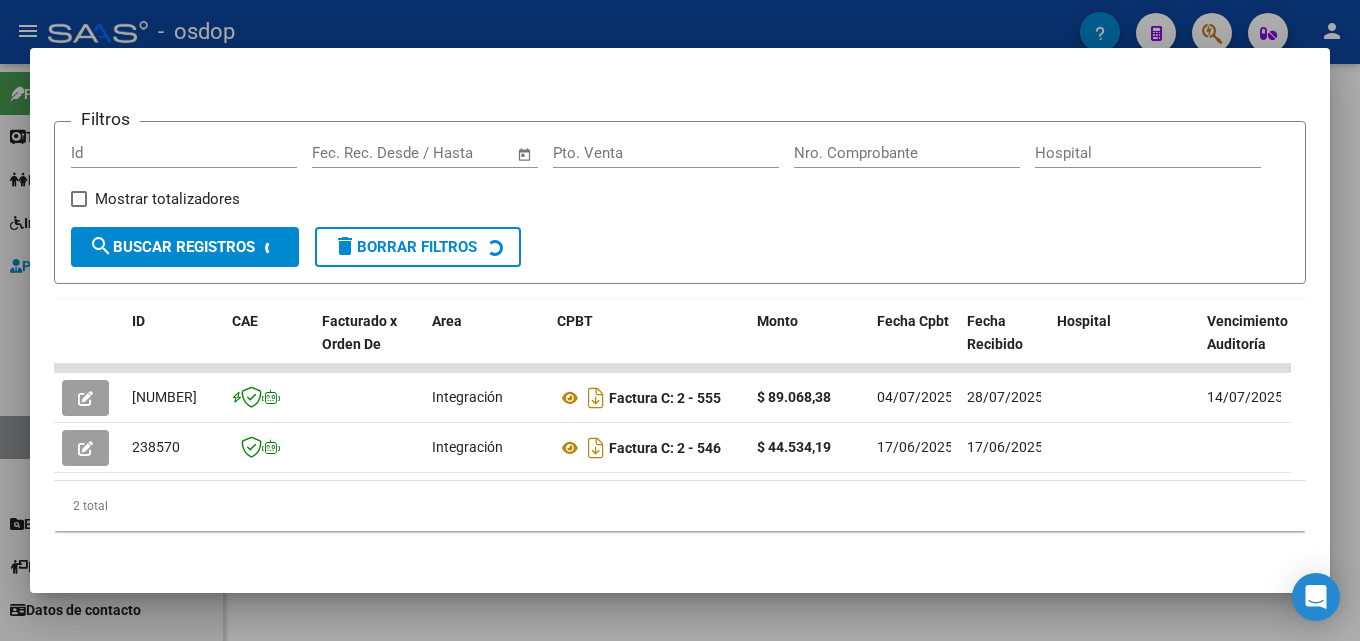 click at bounding box center [680, 320] 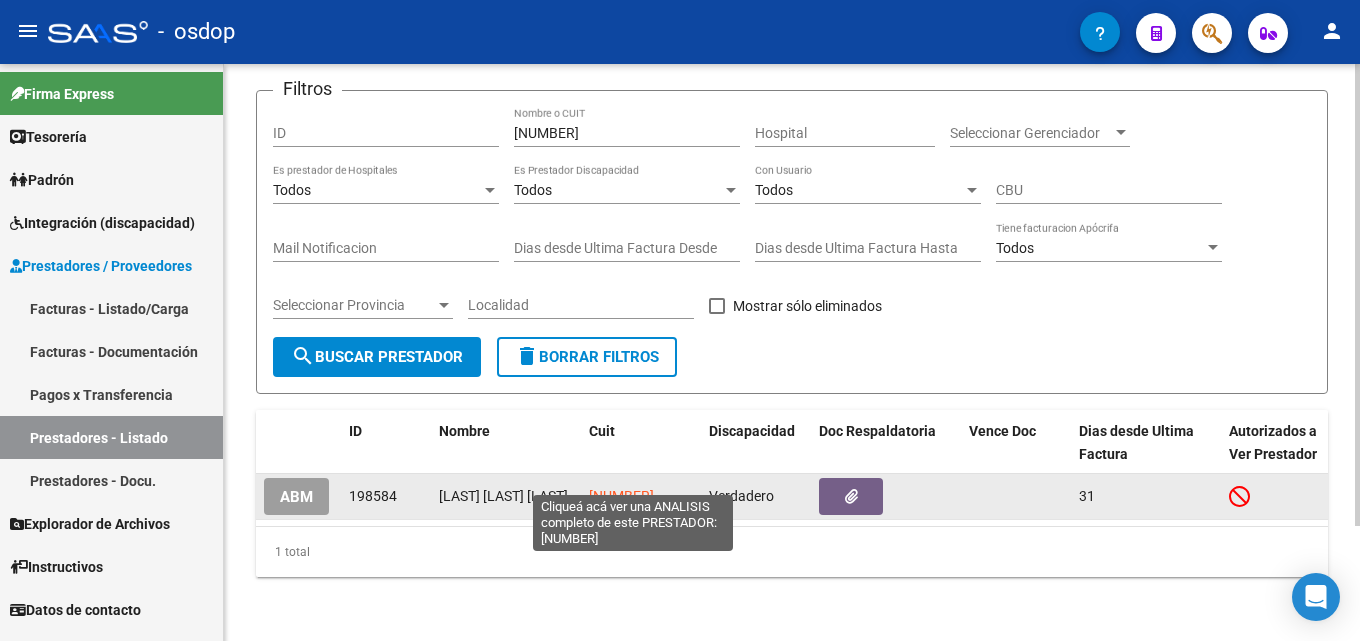 click on "[NUMBER]" 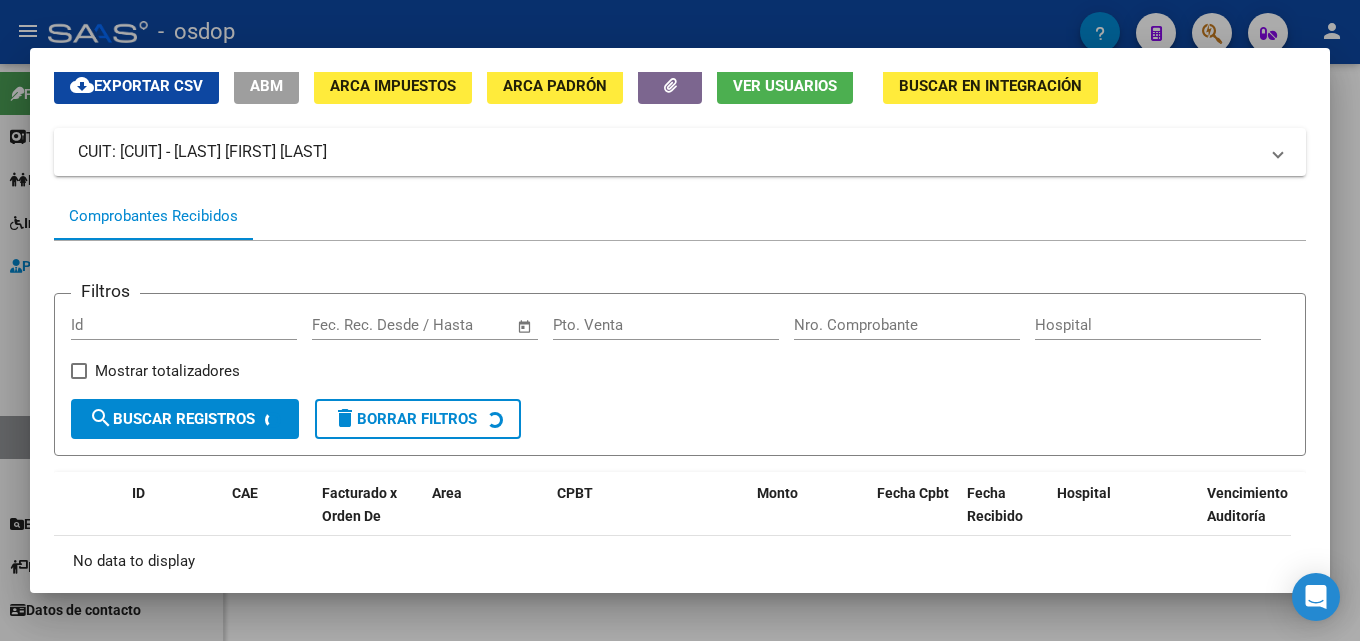 scroll, scrollTop: 79, scrollLeft: 0, axis: vertical 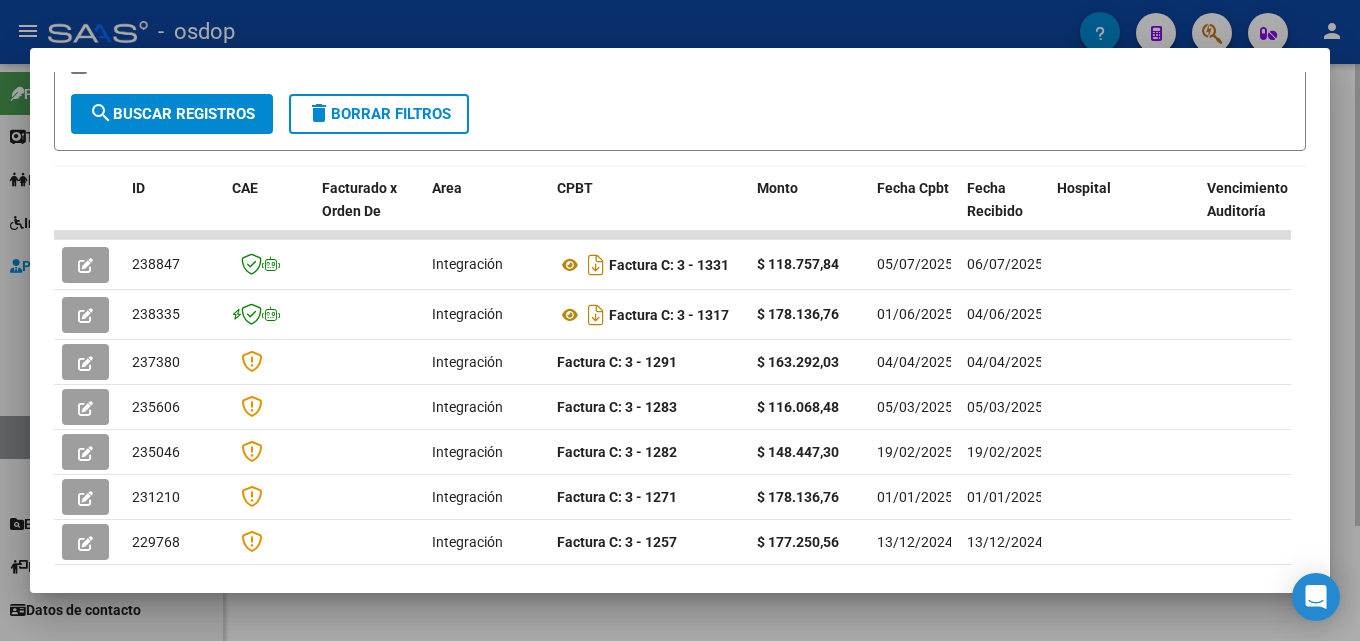 click at bounding box center [680, 320] 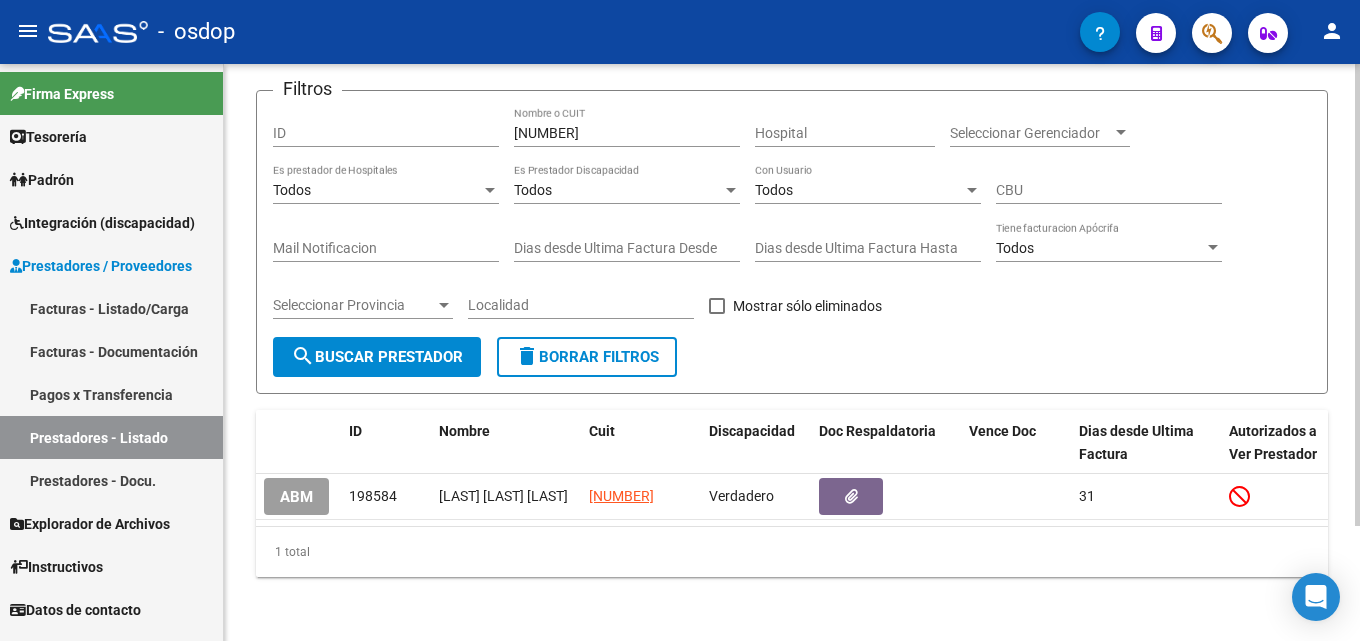 click on "[NUMBER]" at bounding box center [627, 133] 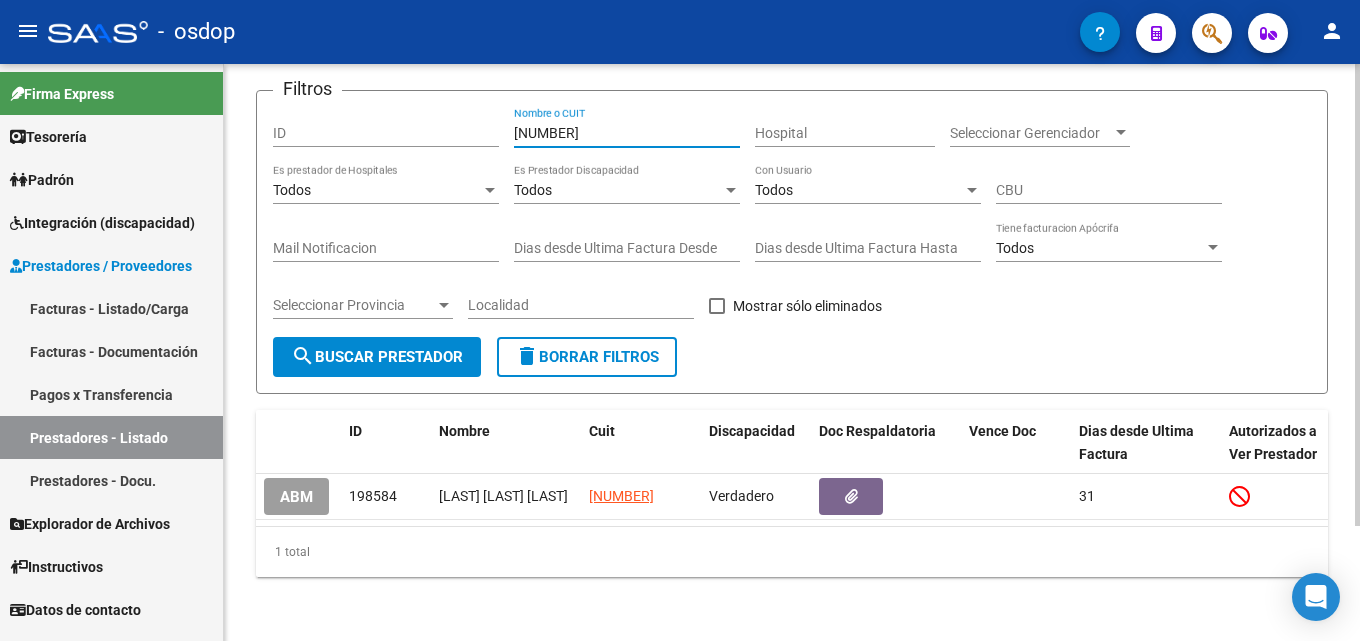 click on "[NUMBER]" at bounding box center [627, 133] 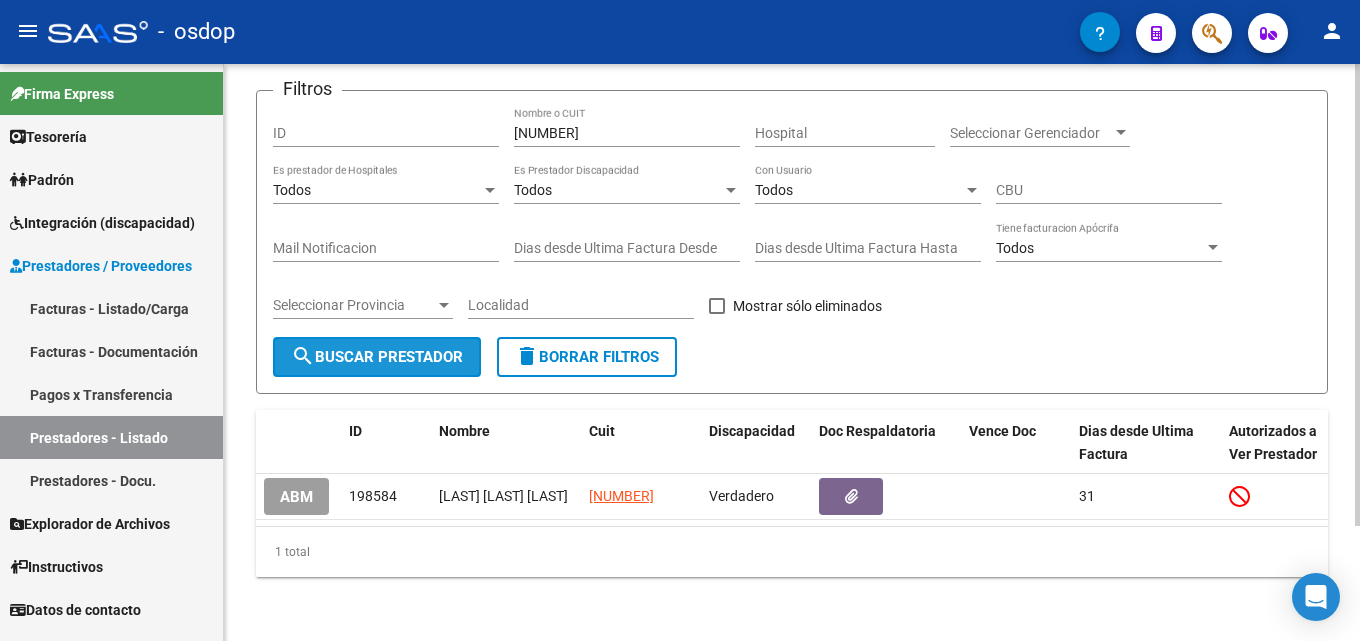 click on "search  Buscar Prestador" 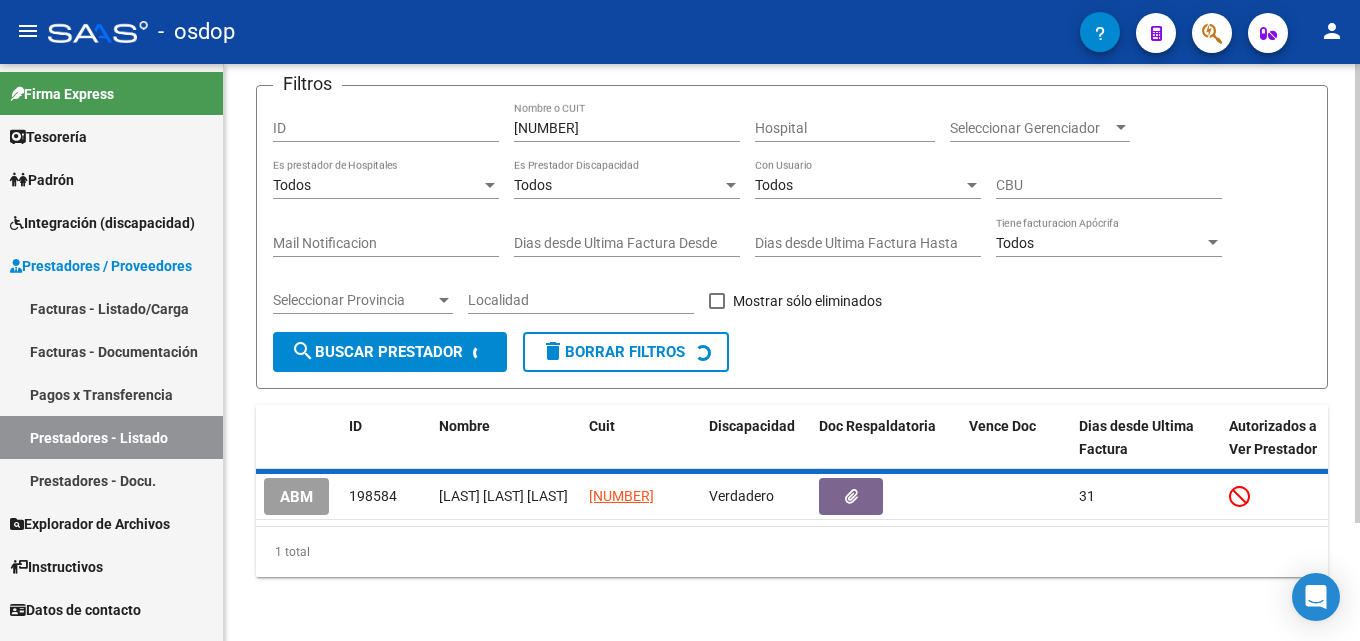 scroll, scrollTop: 140, scrollLeft: 0, axis: vertical 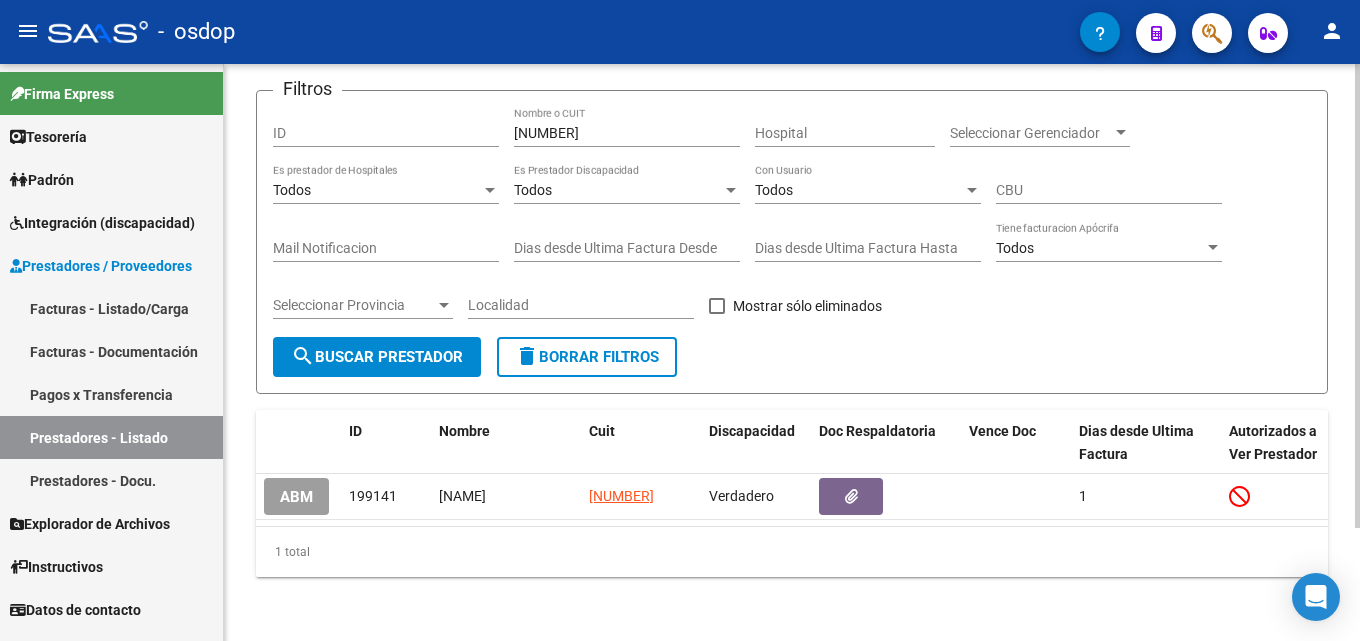 click on "search  Buscar Prestador" 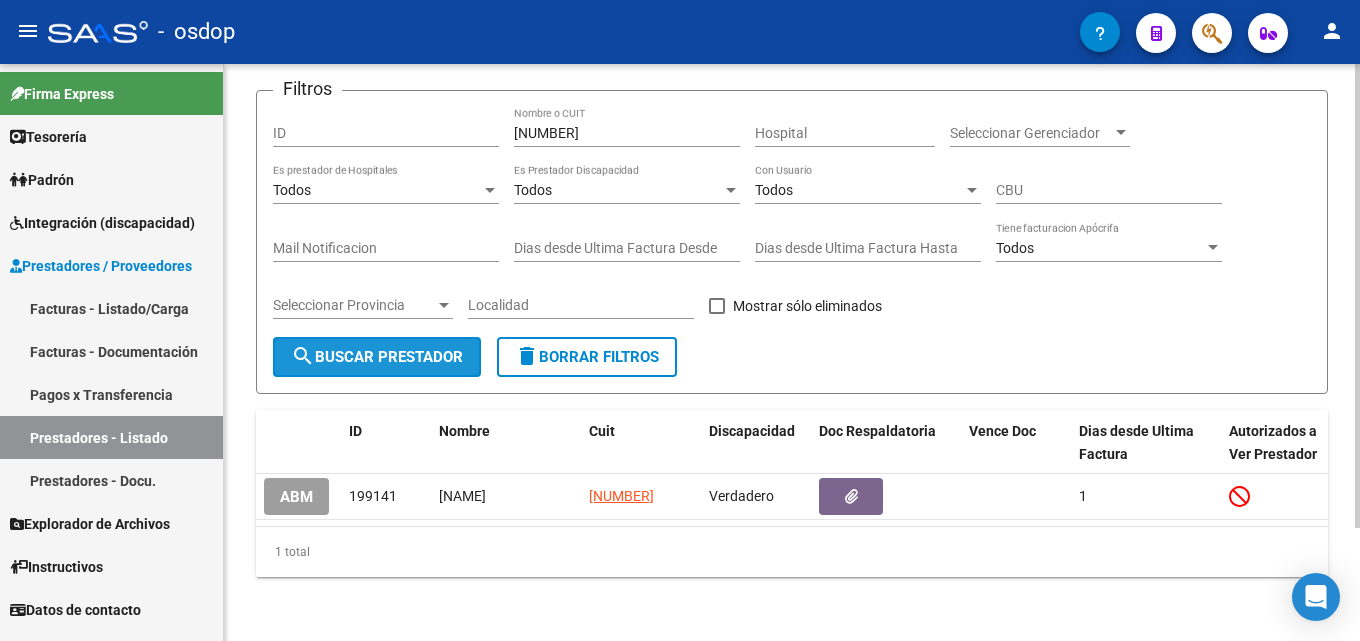 click on "search  Buscar Prestador" 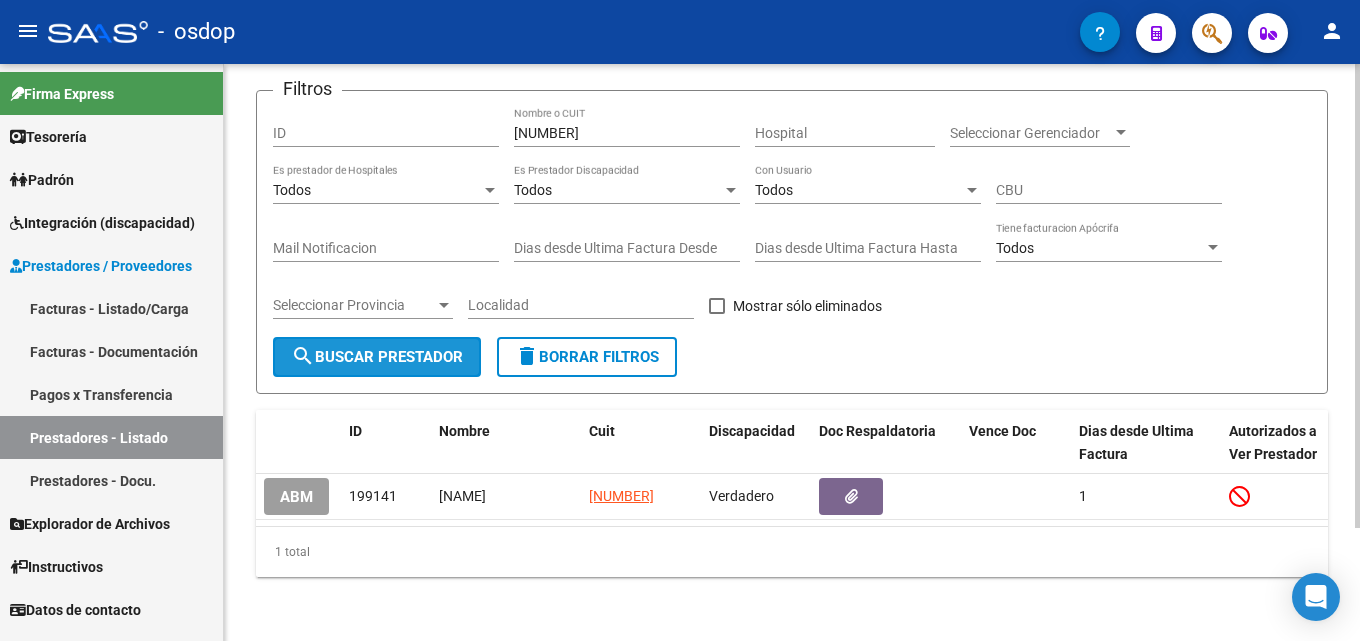 click on "search  Buscar Prestador" 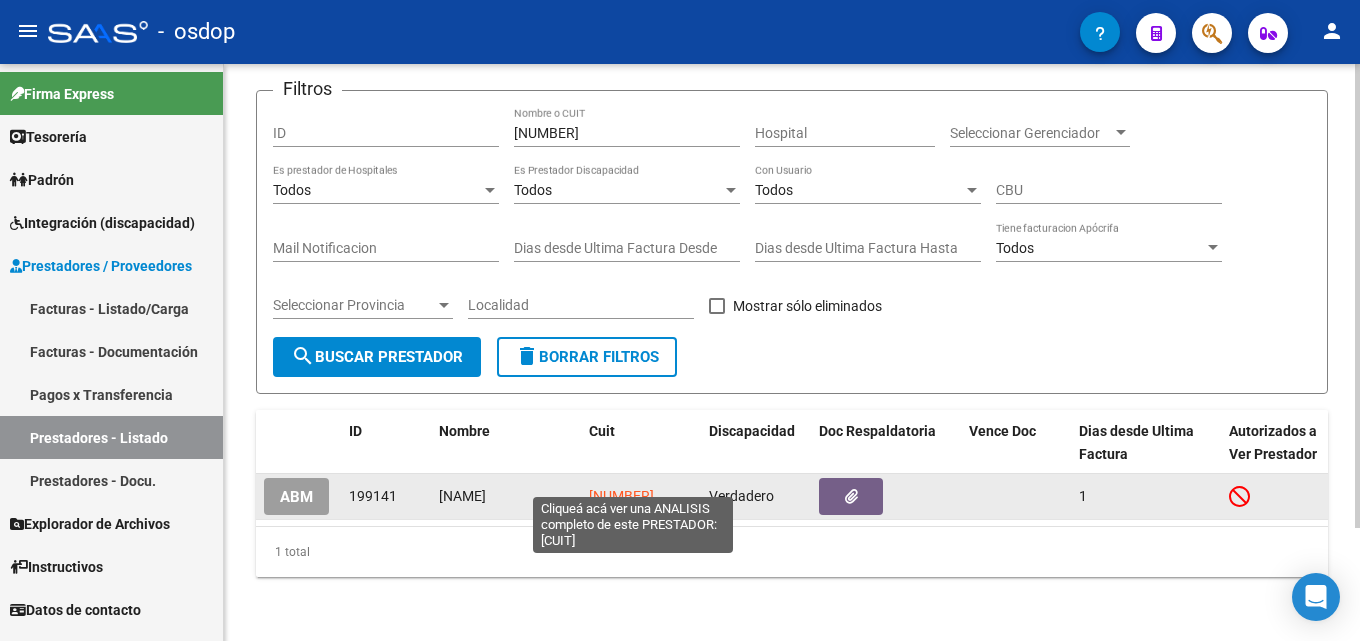 click on "[NUMBER]" 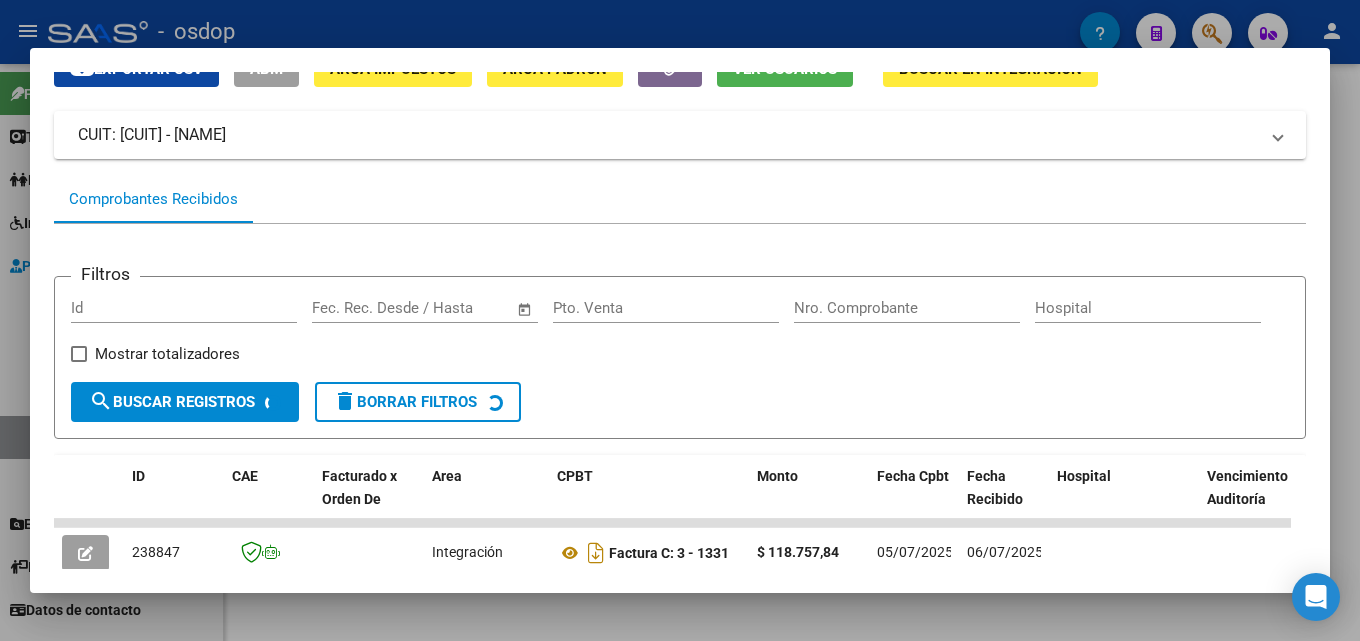 scroll, scrollTop: 94, scrollLeft: 0, axis: vertical 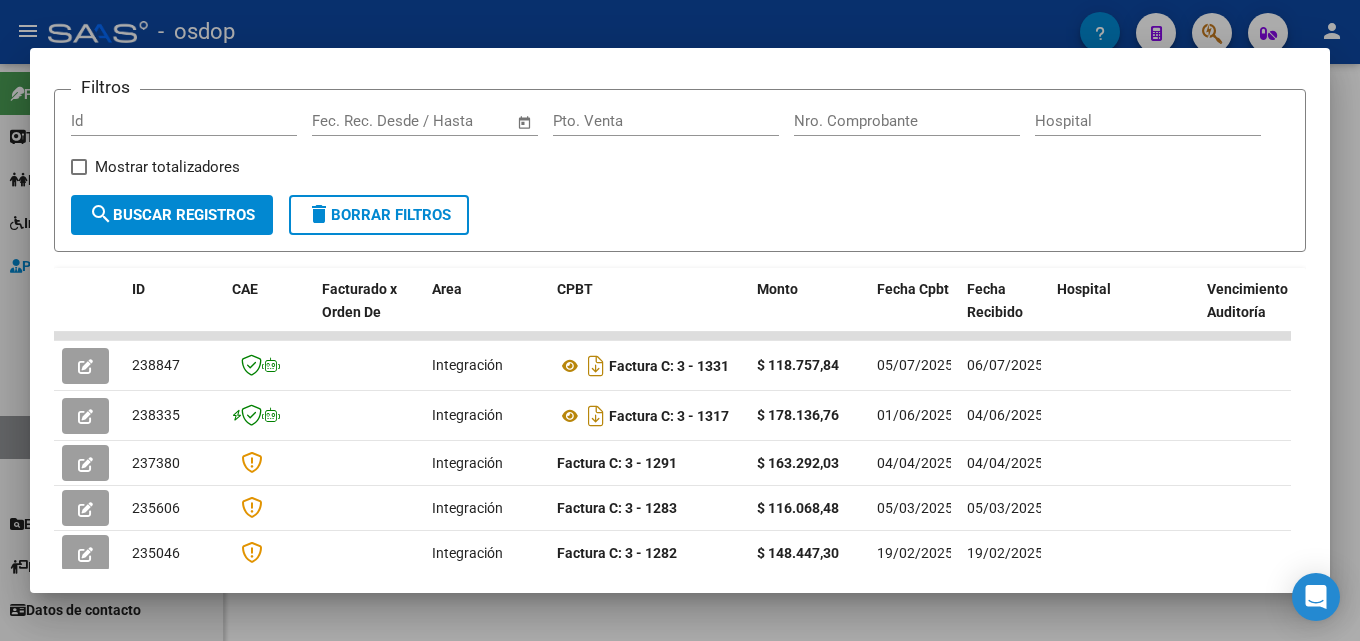 click at bounding box center (680, 320) 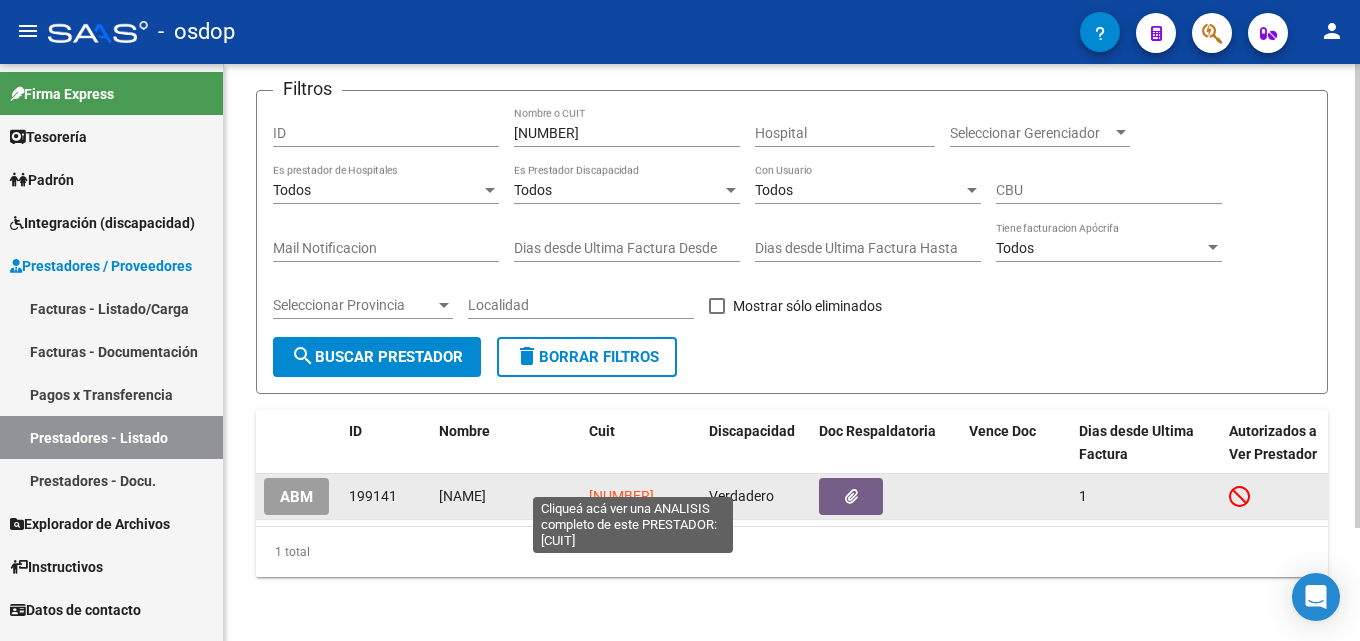 click on "[NUMBER]" 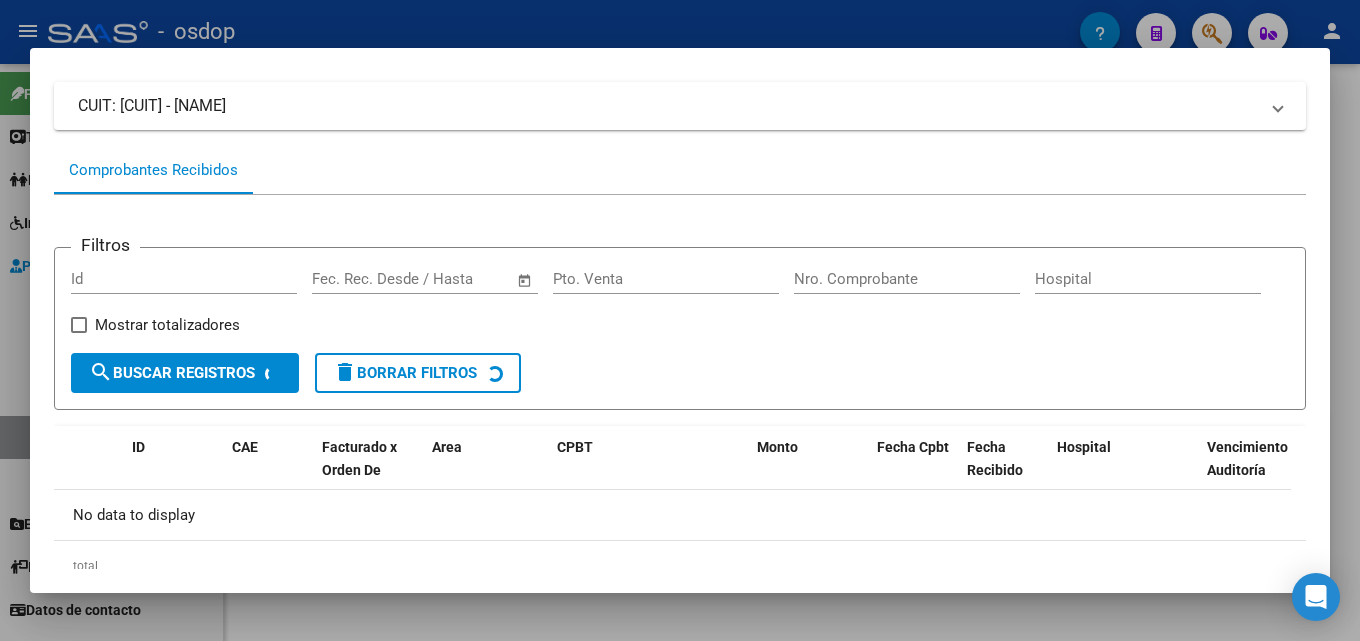 scroll, scrollTop: 124, scrollLeft: 0, axis: vertical 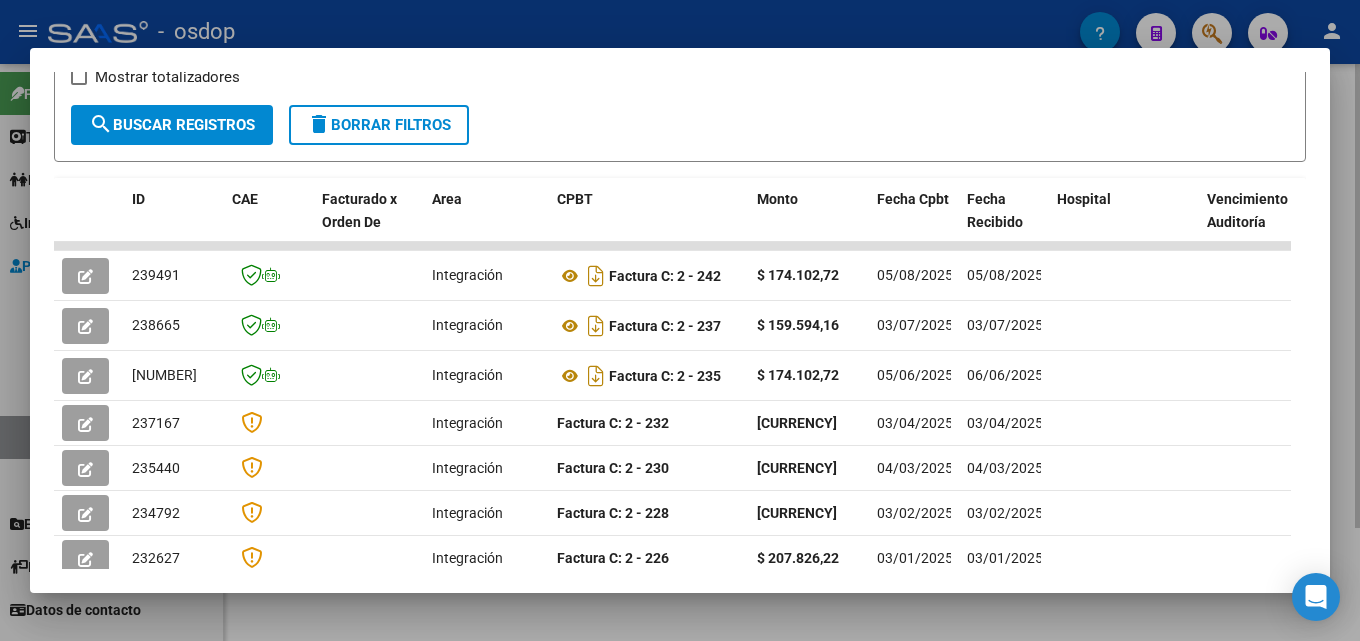 click at bounding box center (680, 320) 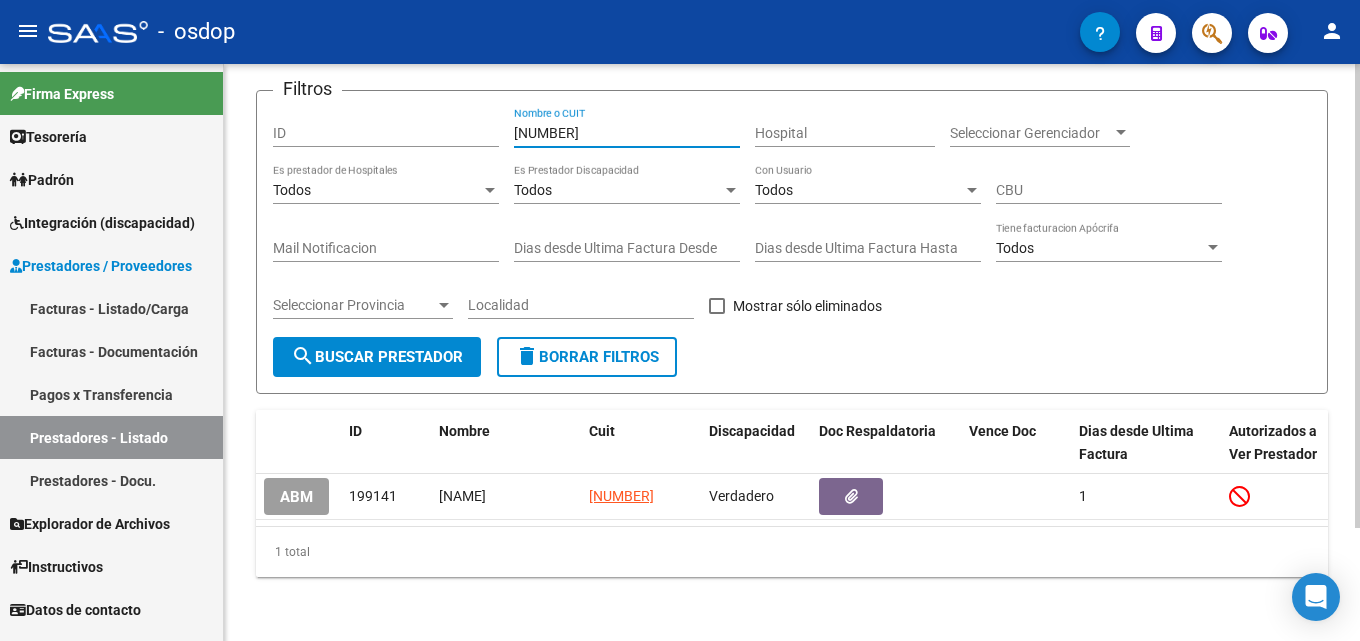 click on "[NUMBER]" at bounding box center (627, 133) 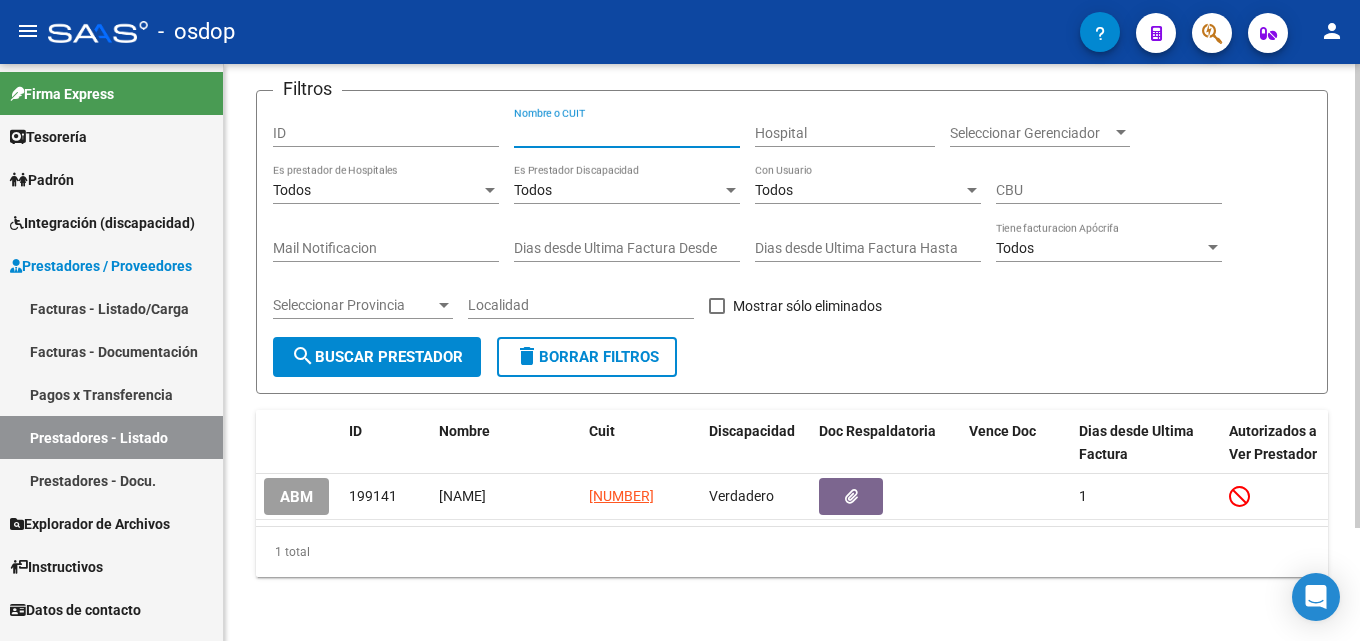 paste on "27177636083" 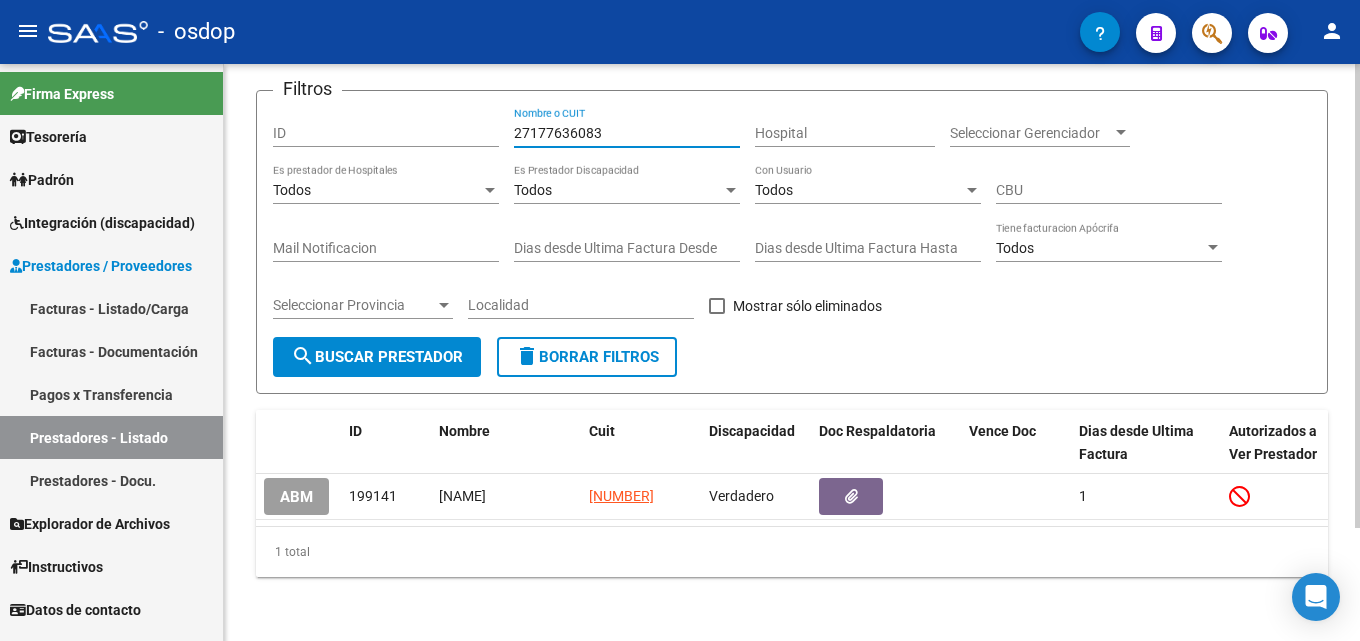 type on "27177636083" 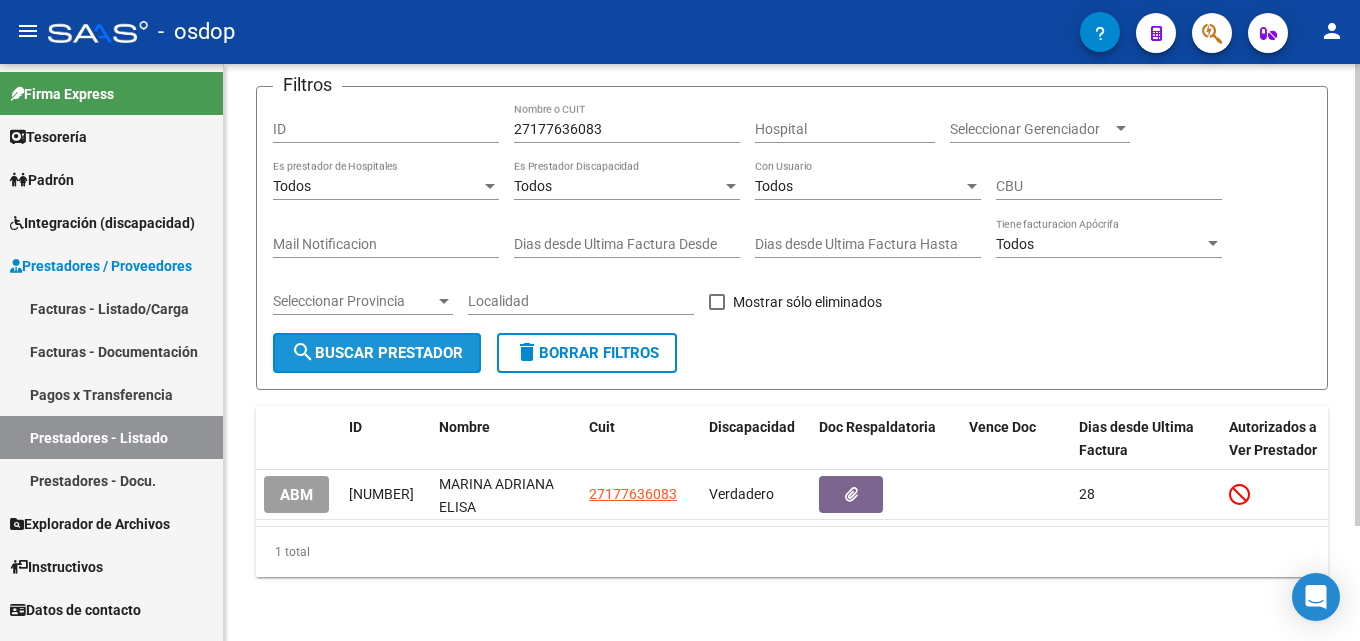 click on "search  Buscar Prestador" 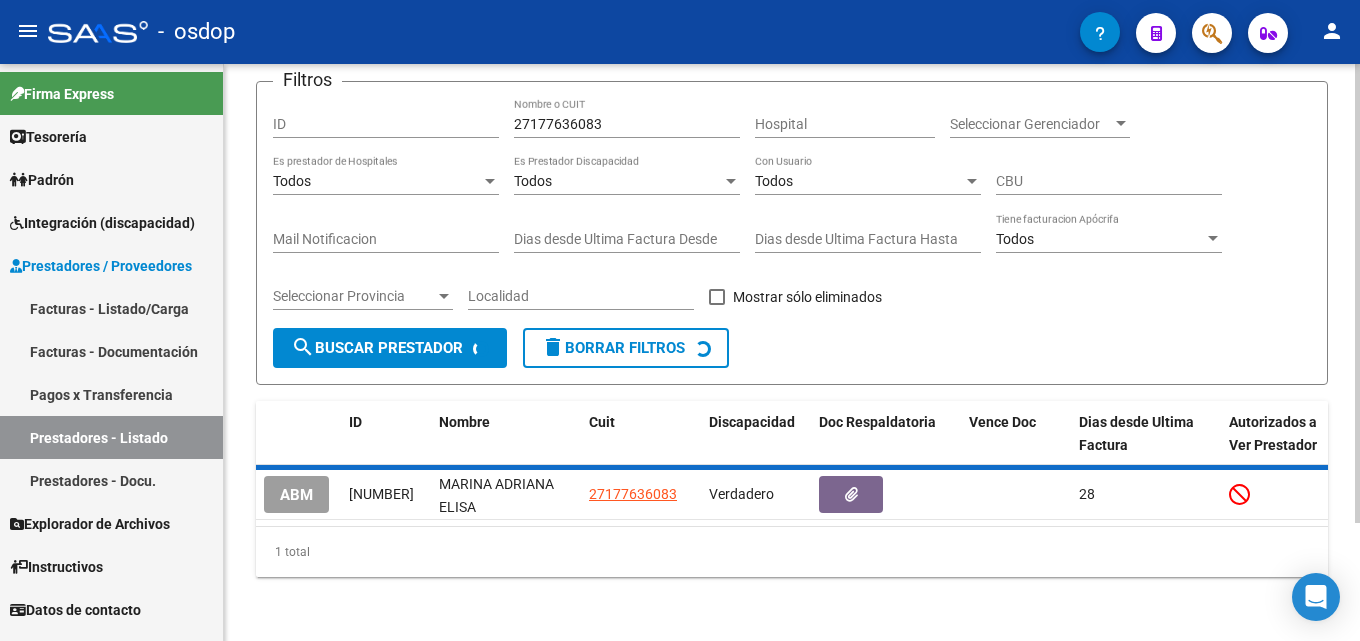 click on "search  Buscar Prestador" 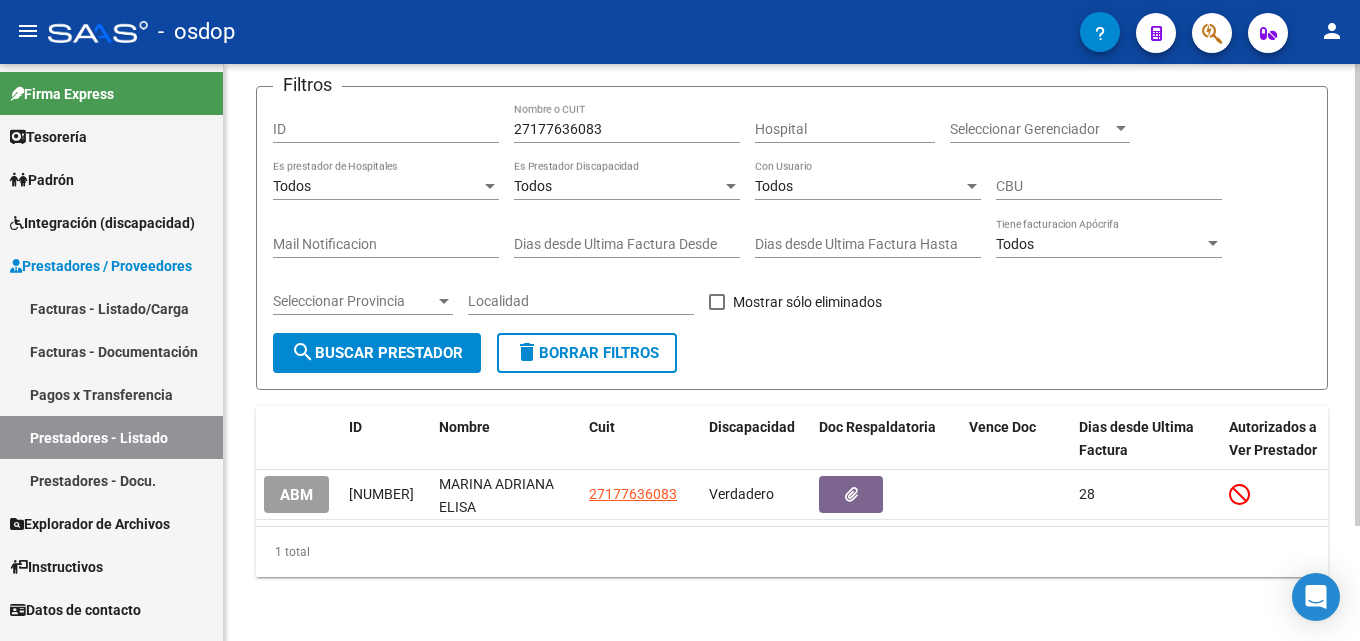 click on "search  Buscar Prestador" 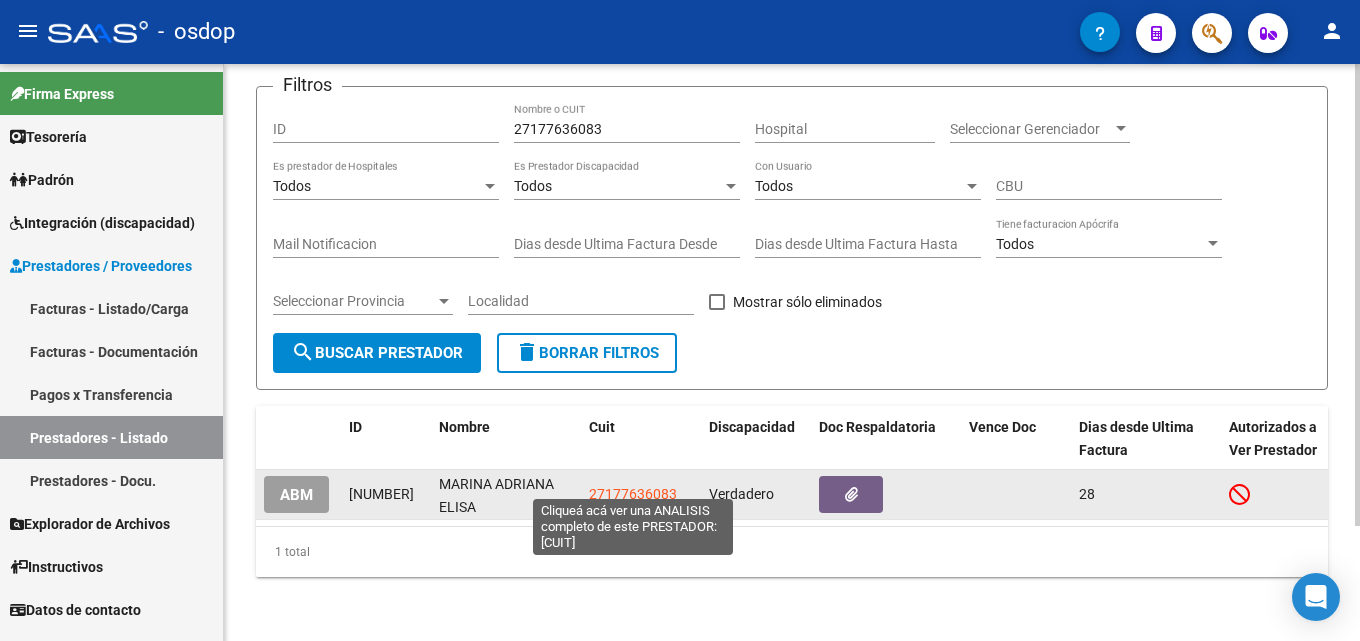 click on "27177636083" 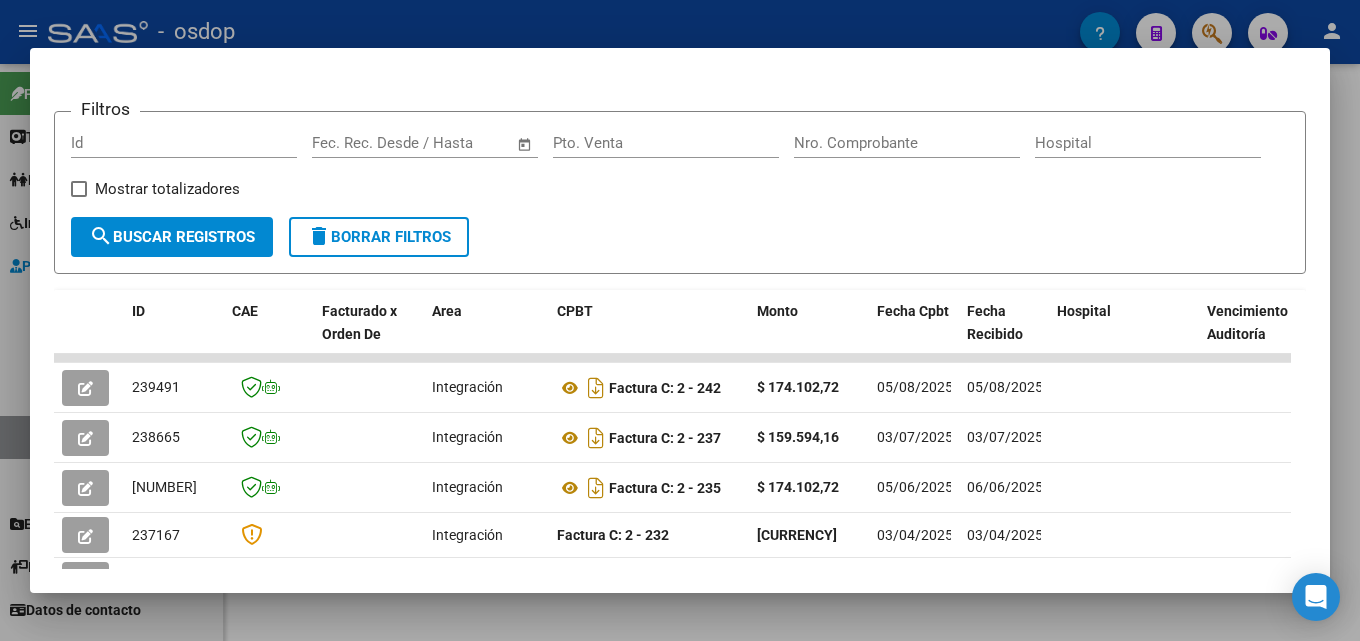 scroll, scrollTop: 263, scrollLeft: 0, axis: vertical 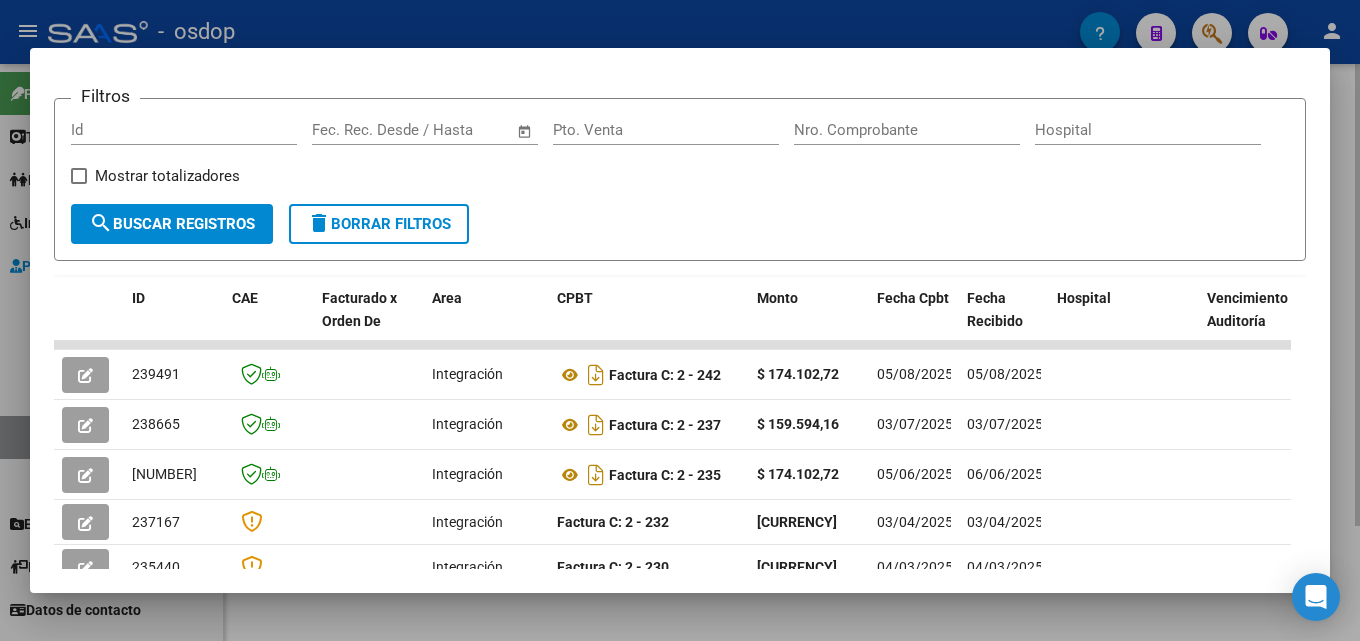 click at bounding box center [680, 320] 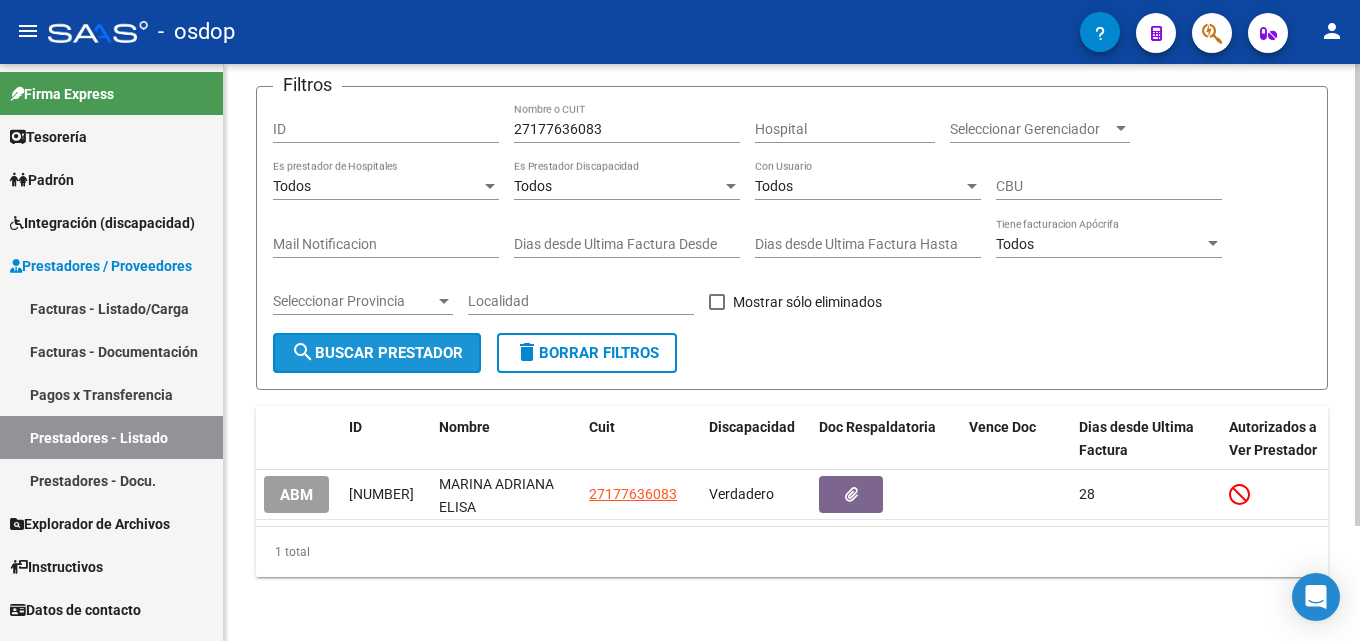 click on "search  Buscar Prestador" 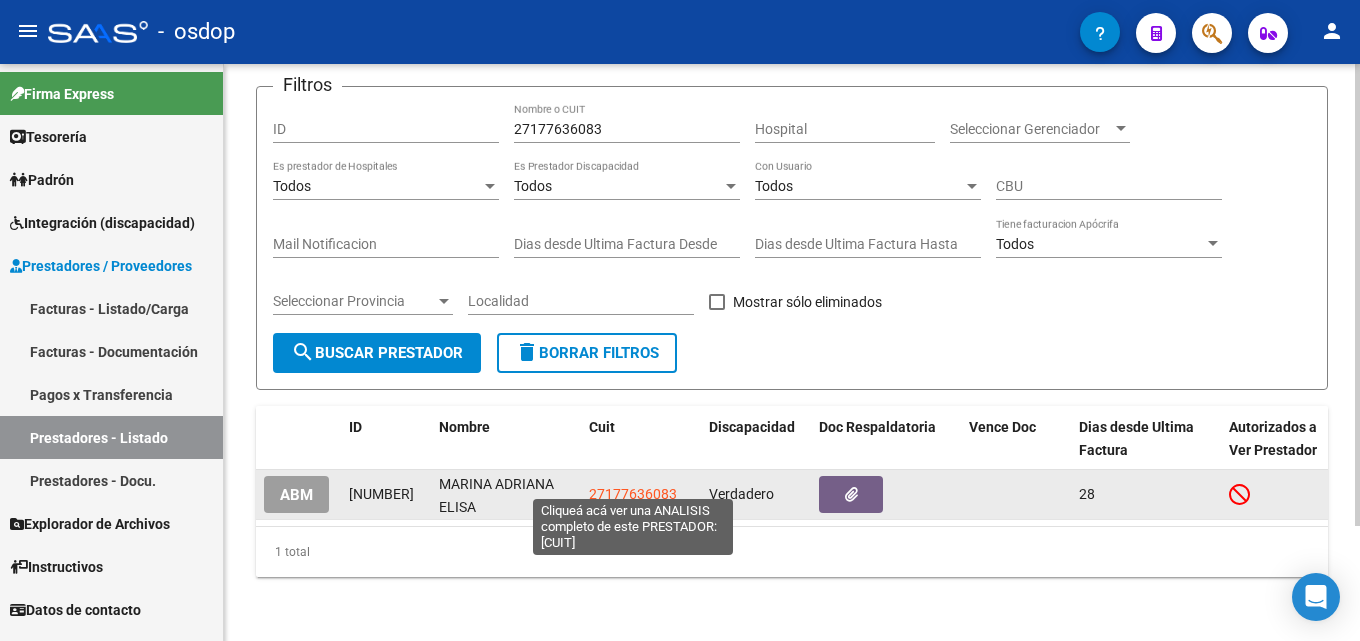 click on "27177636083" 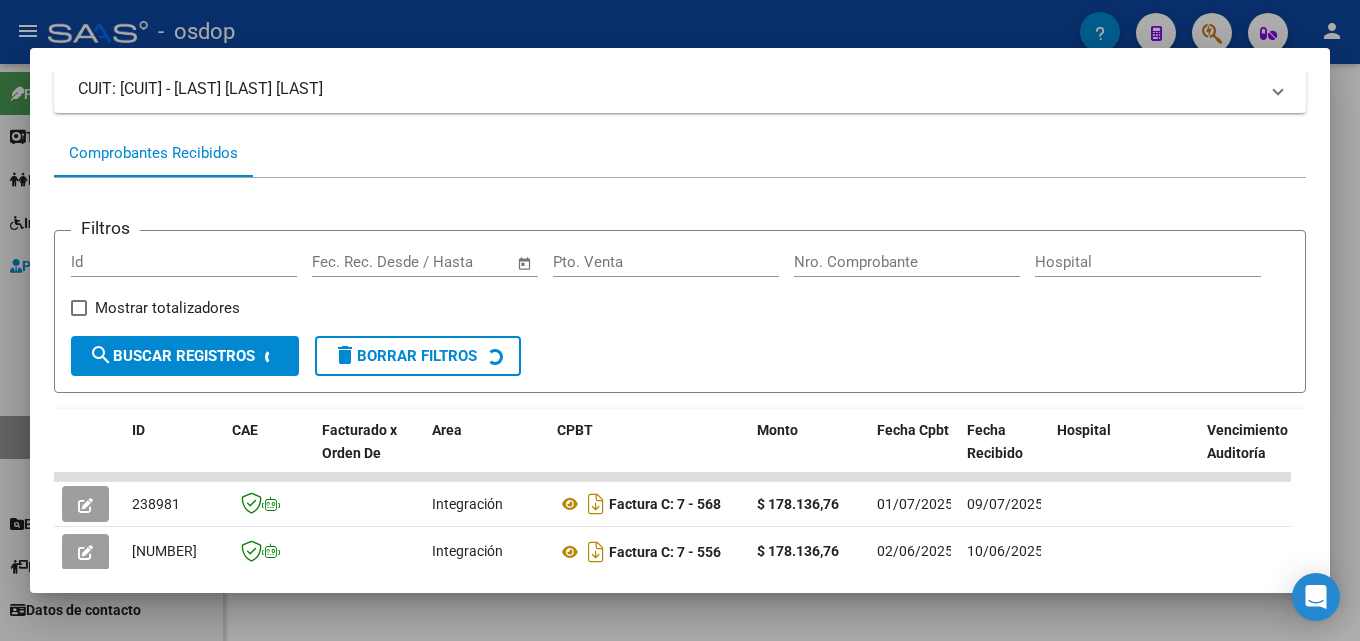 scroll, scrollTop: 146, scrollLeft: 0, axis: vertical 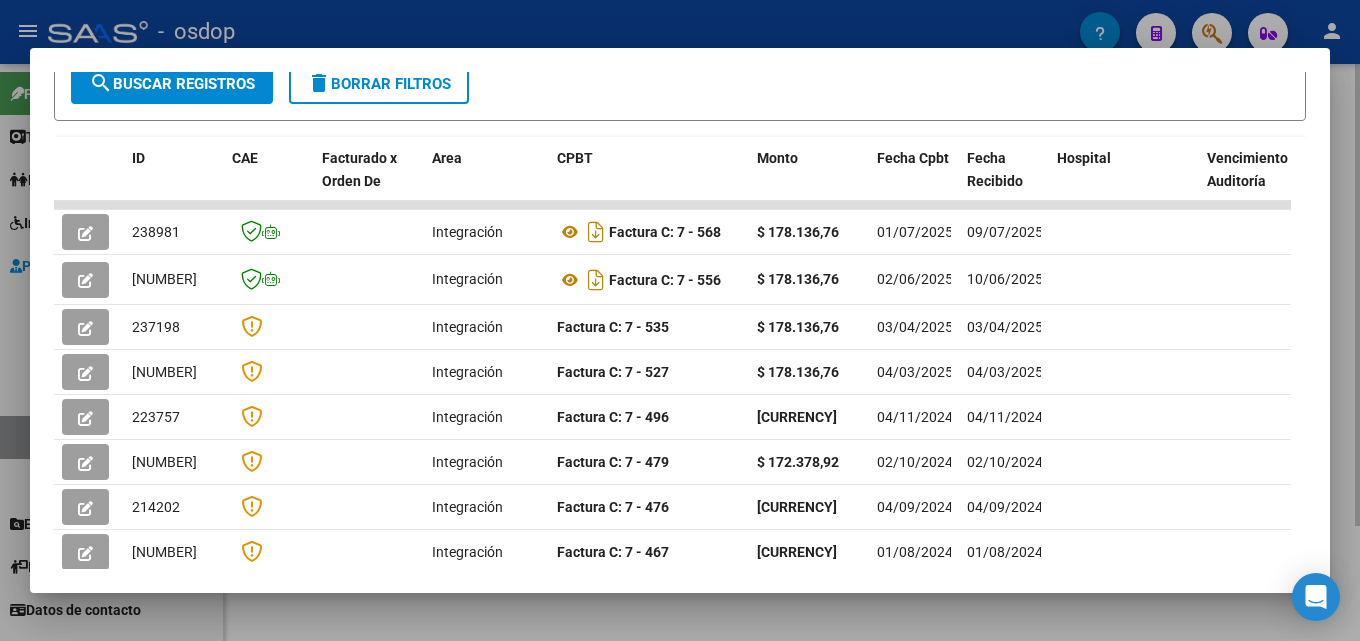 click at bounding box center (680, 320) 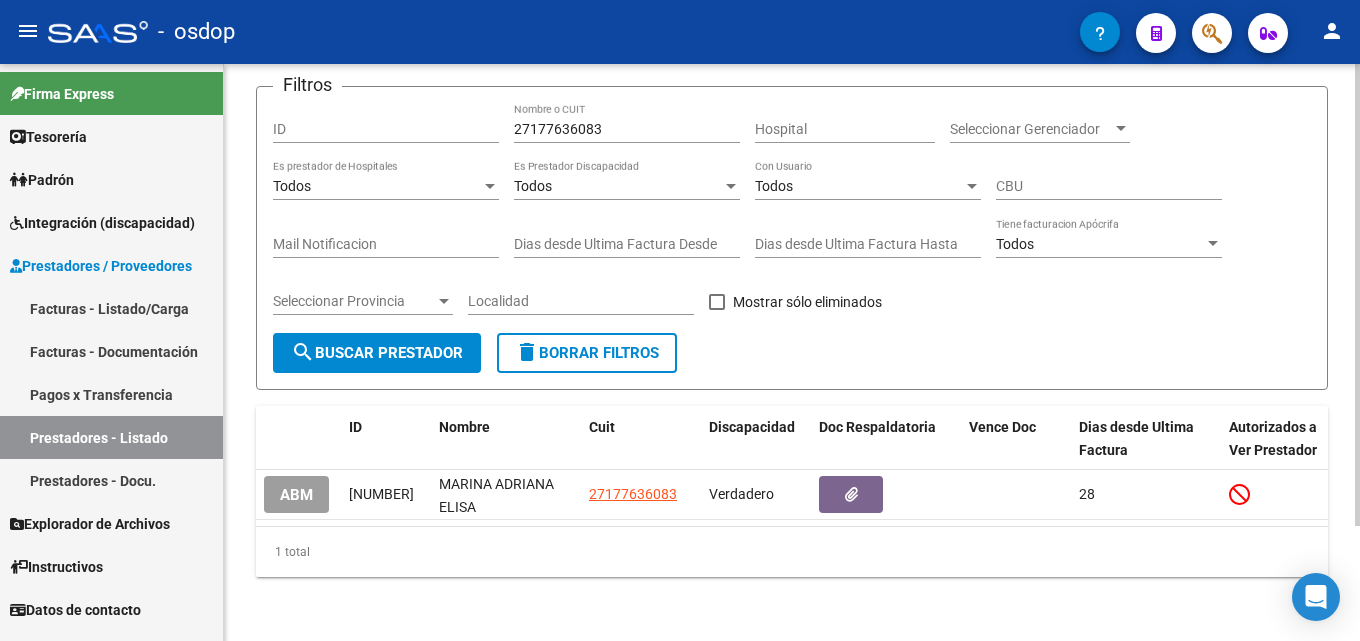 click on "27177636083" at bounding box center (627, 129) 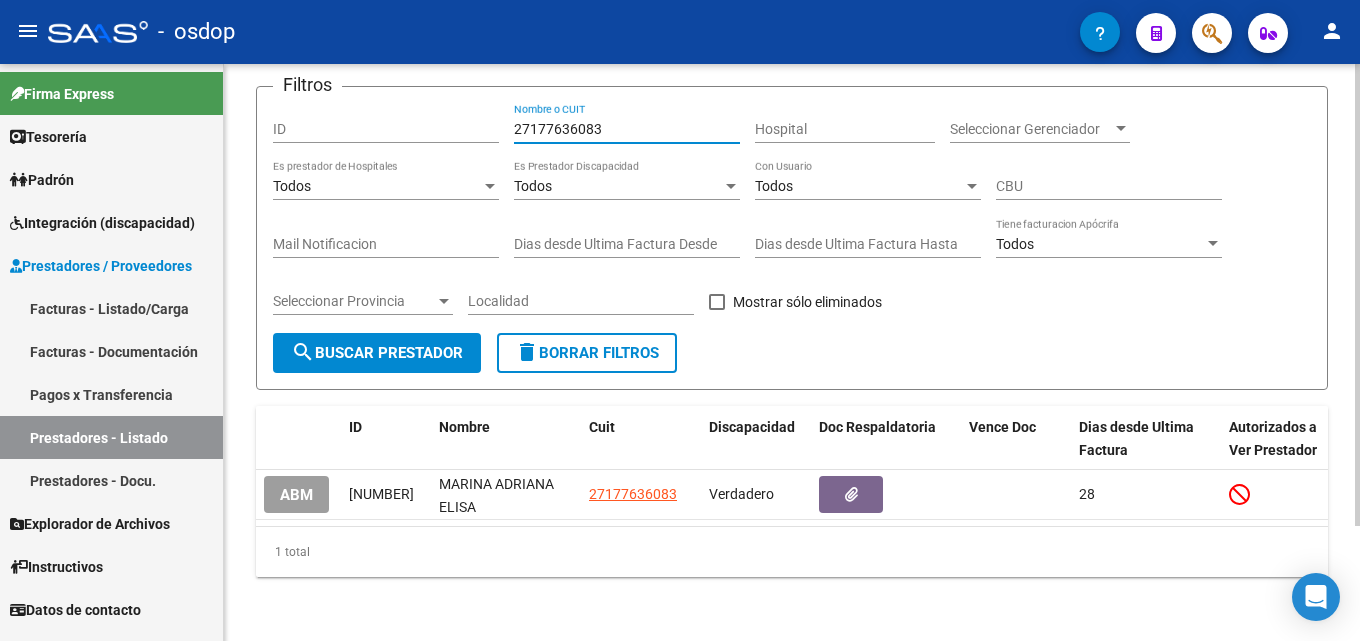 click on "27177636083" at bounding box center [627, 129] 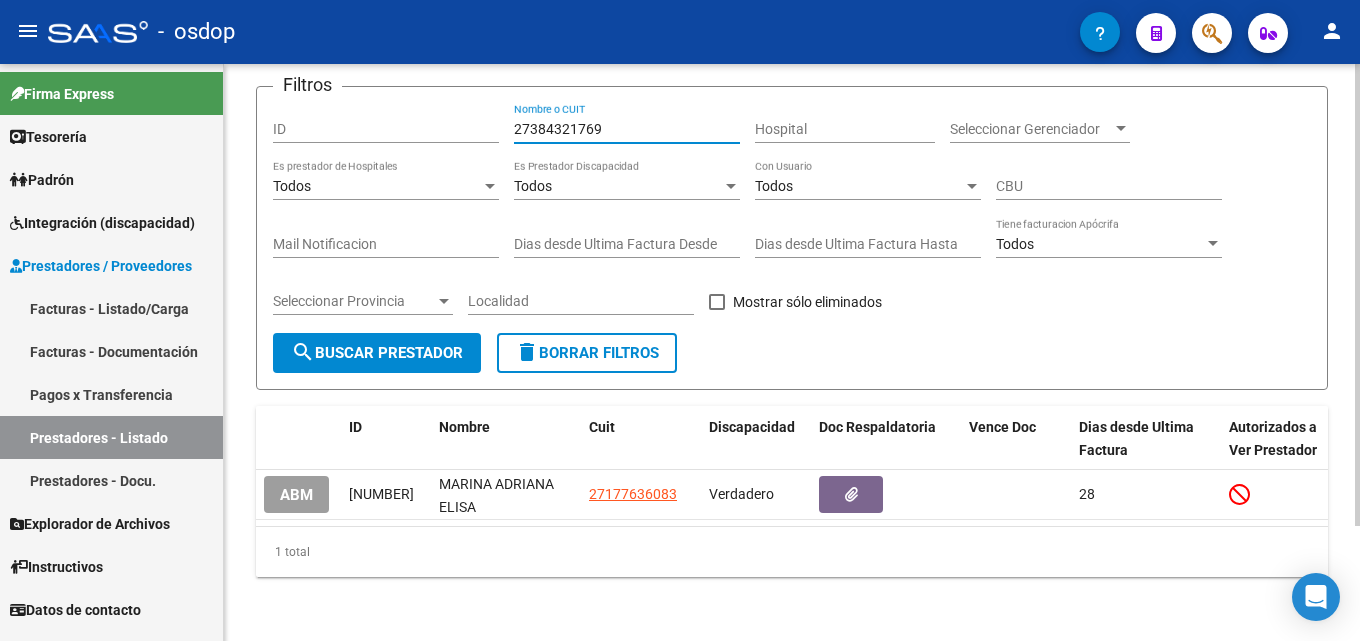 type on "27384321769" 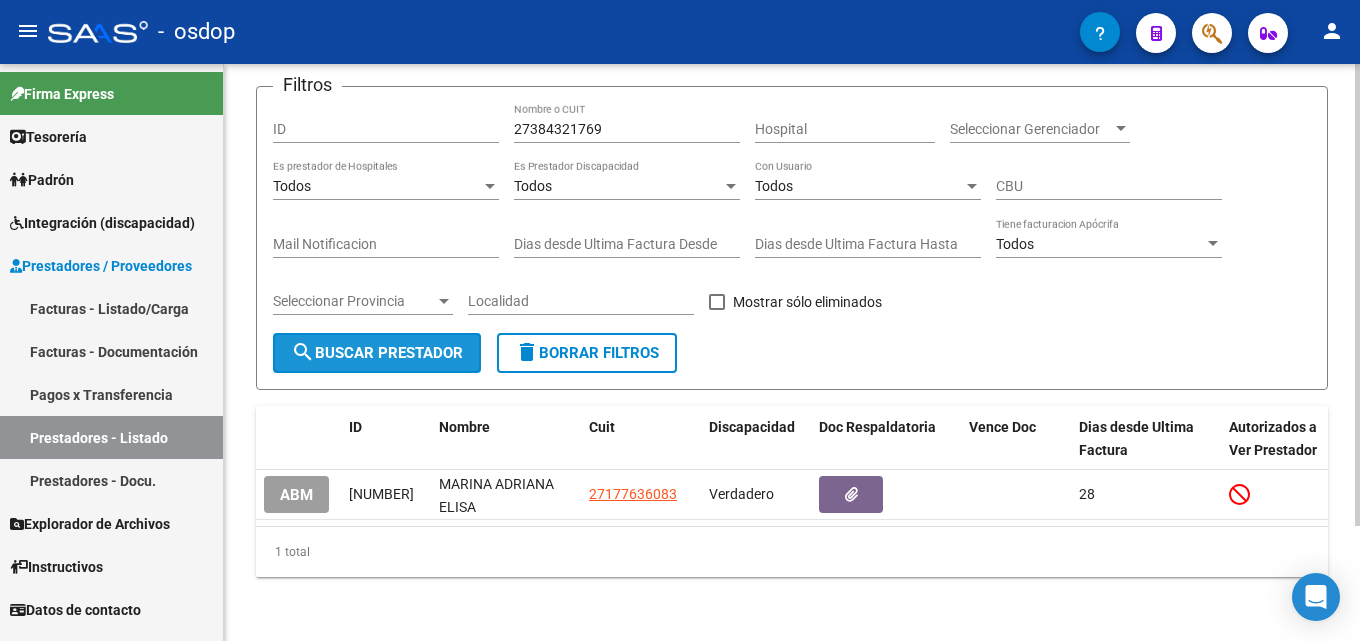 click on "search  Buscar Prestador" 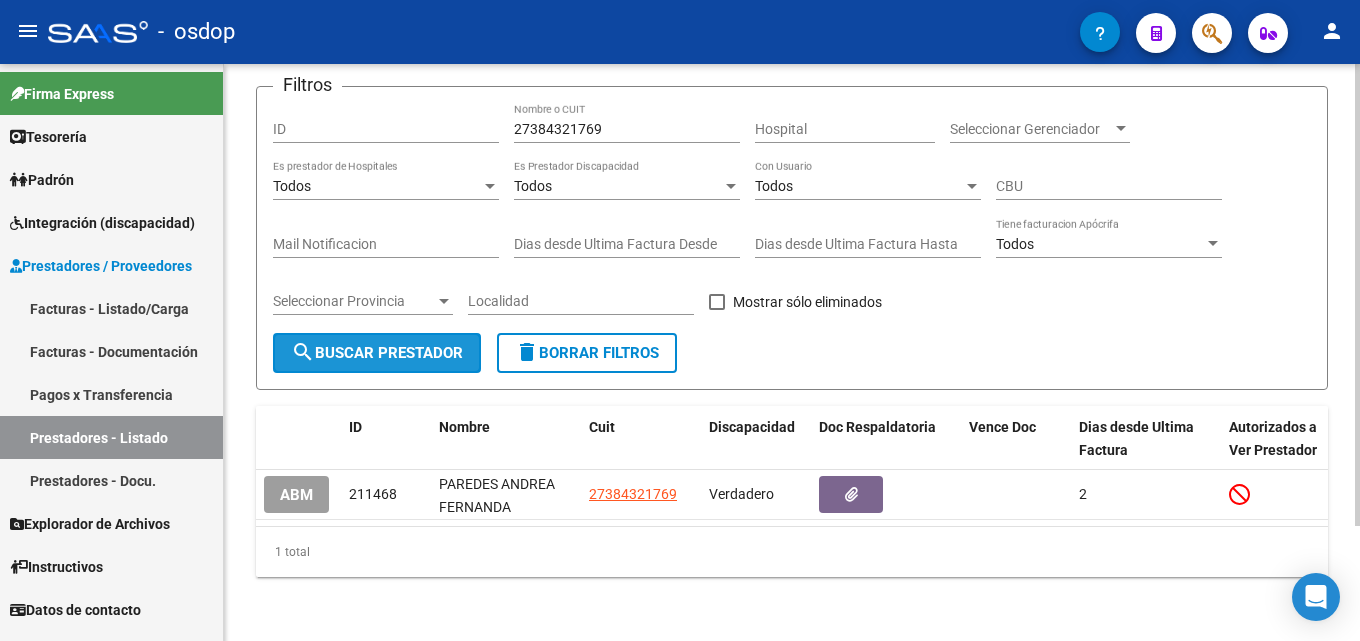 click on "search  Buscar Prestador" 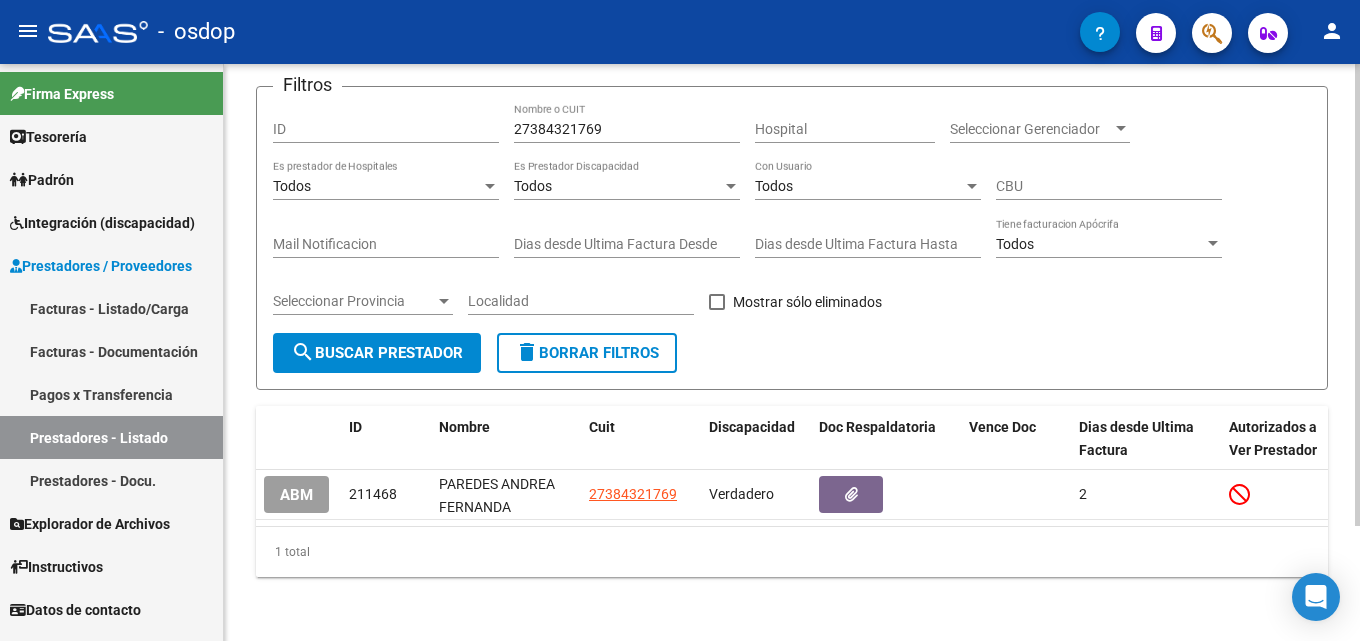 click on "search  Buscar Prestador" 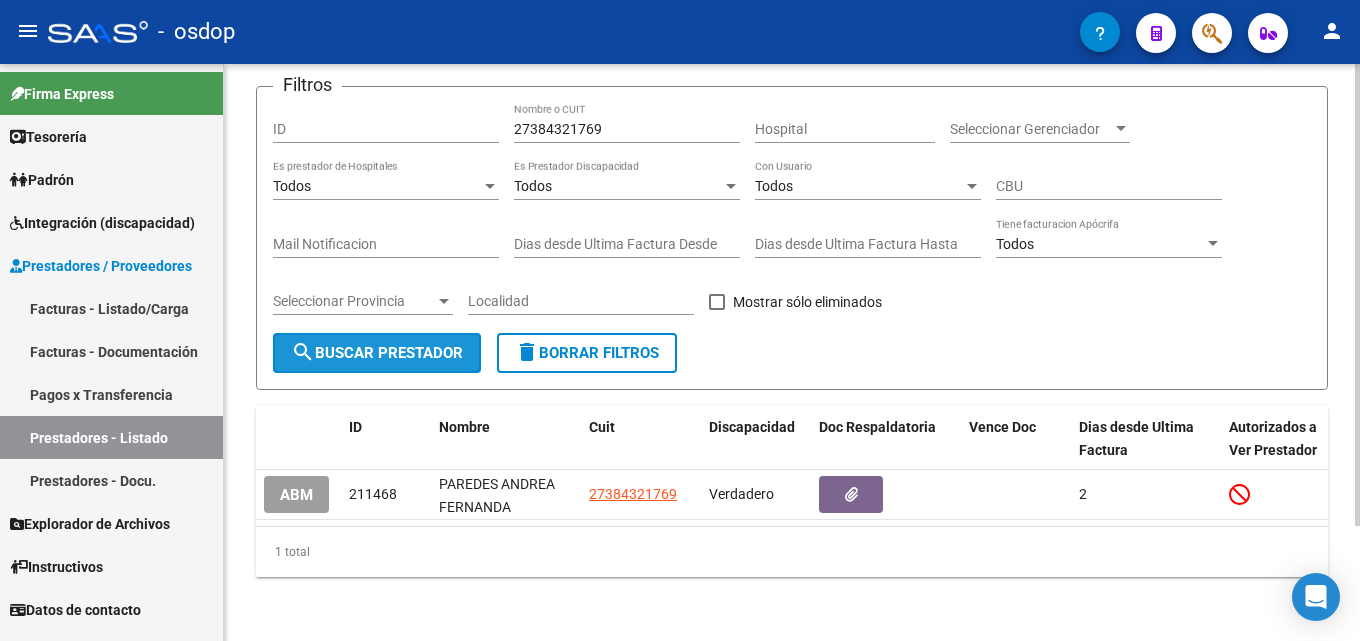 click on "search  Buscar Prestador" 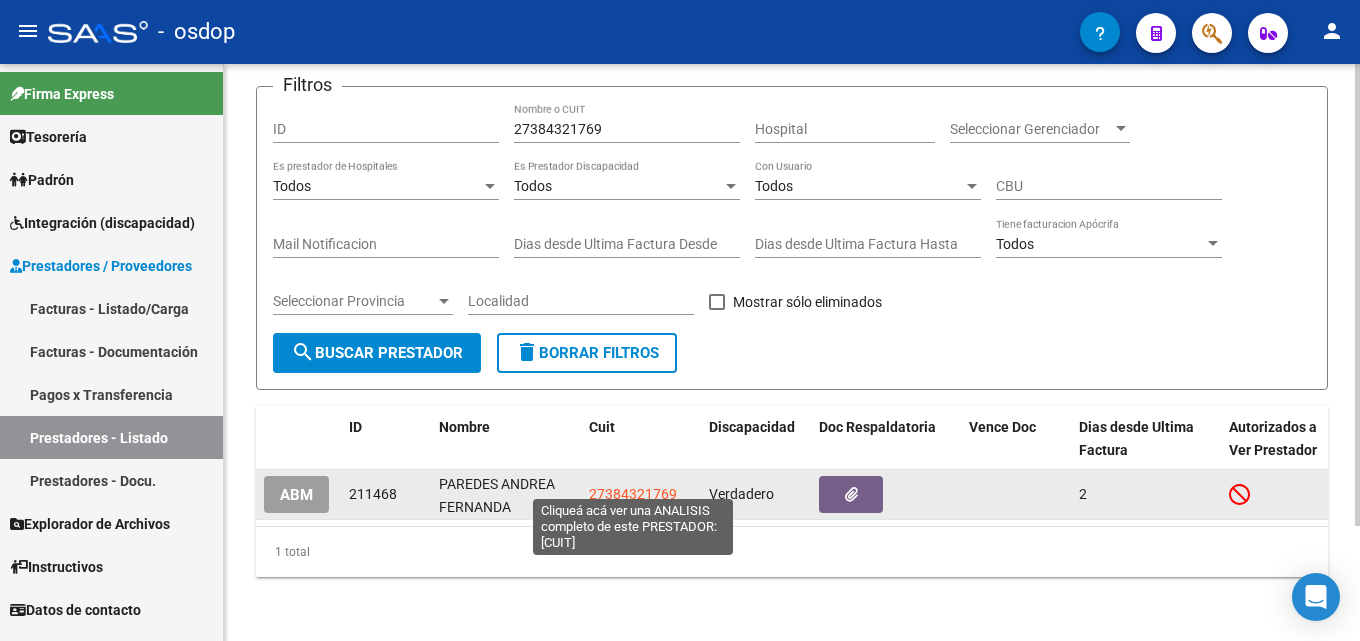 click on "27384321769" 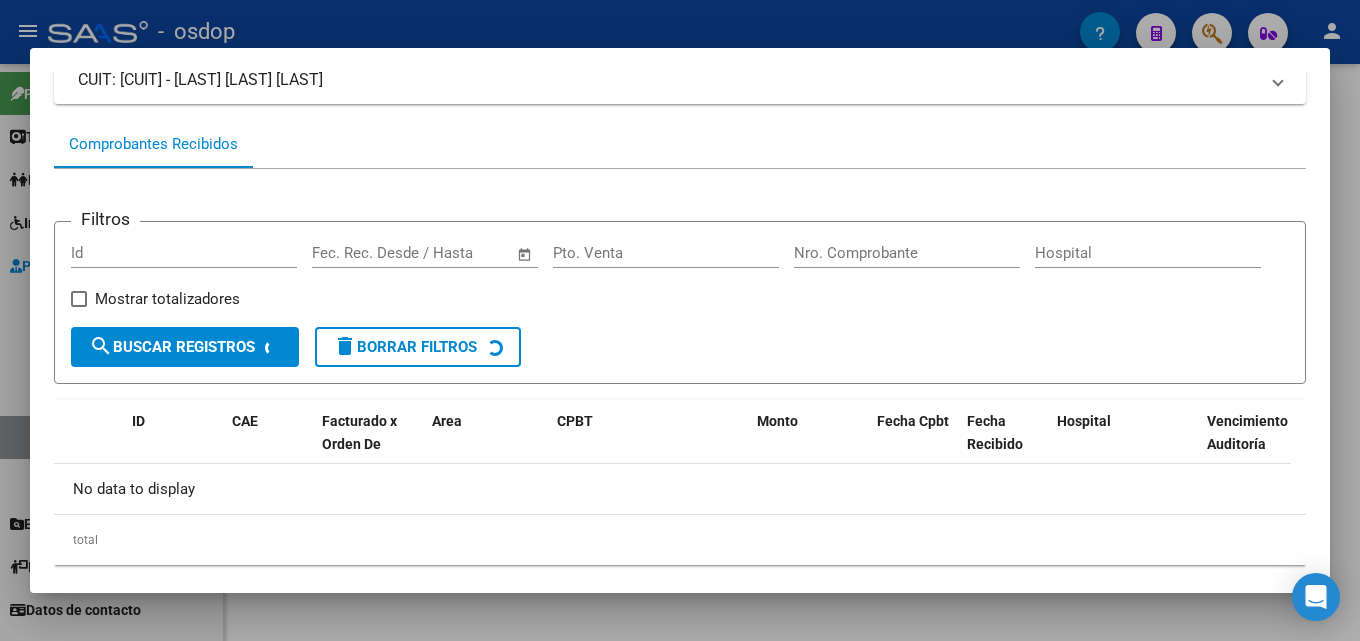scroll, scrollTop: 191, scrollLeft: 0, axis: vertical 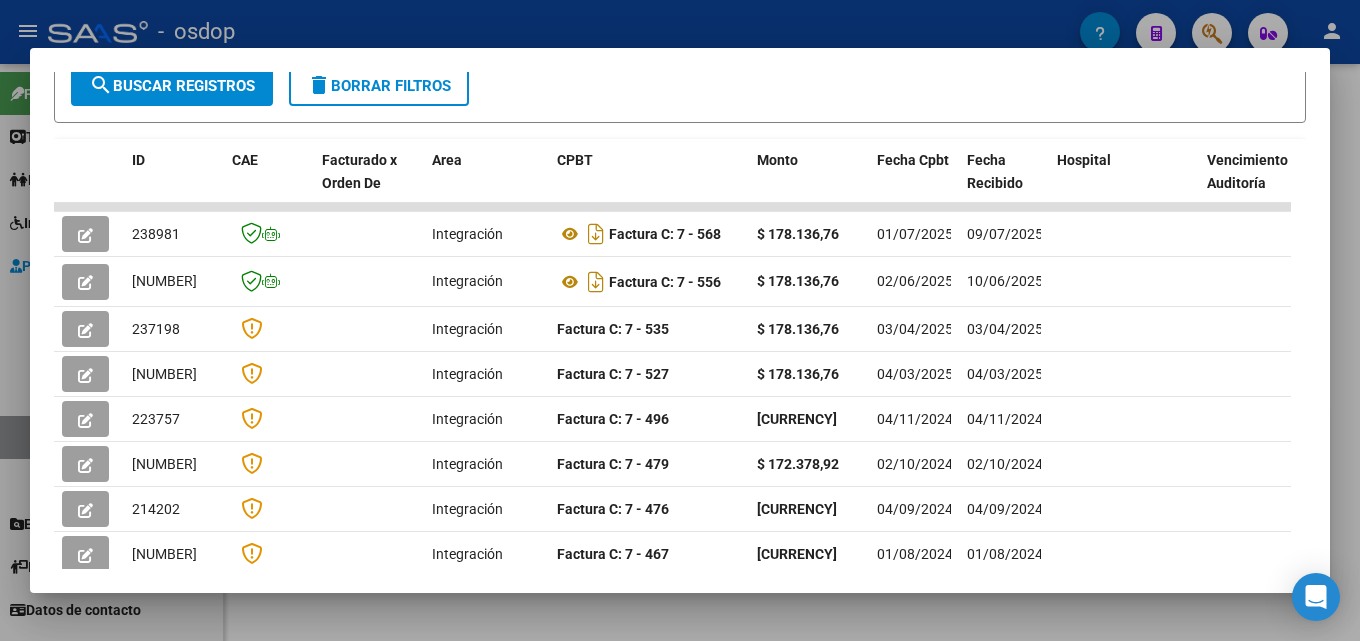 click at bounding box center [680, 320] 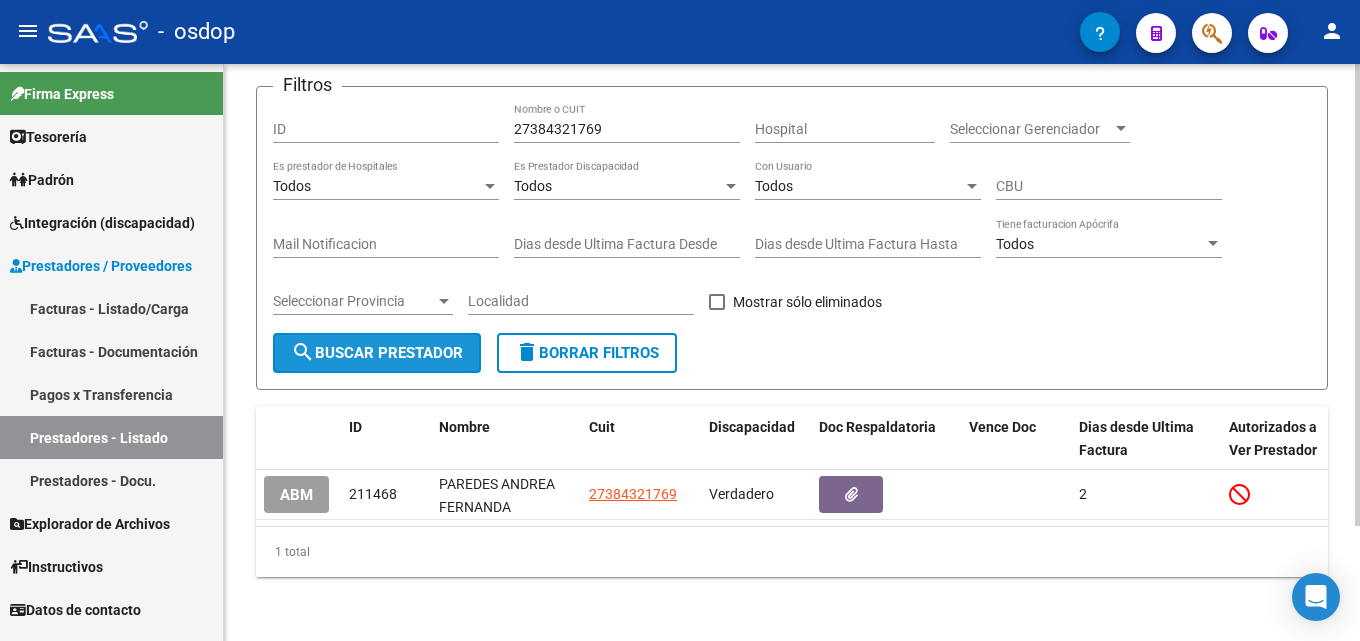 click on "search  Buscar Prestador" 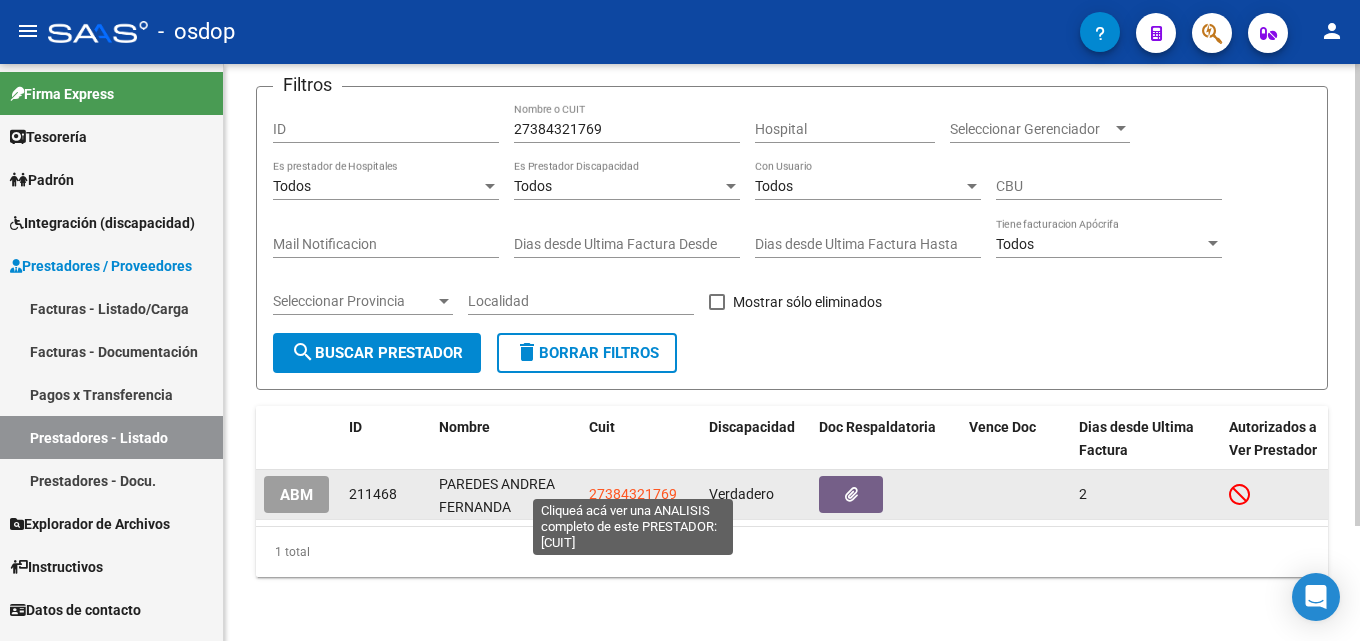 click on "27384321769" 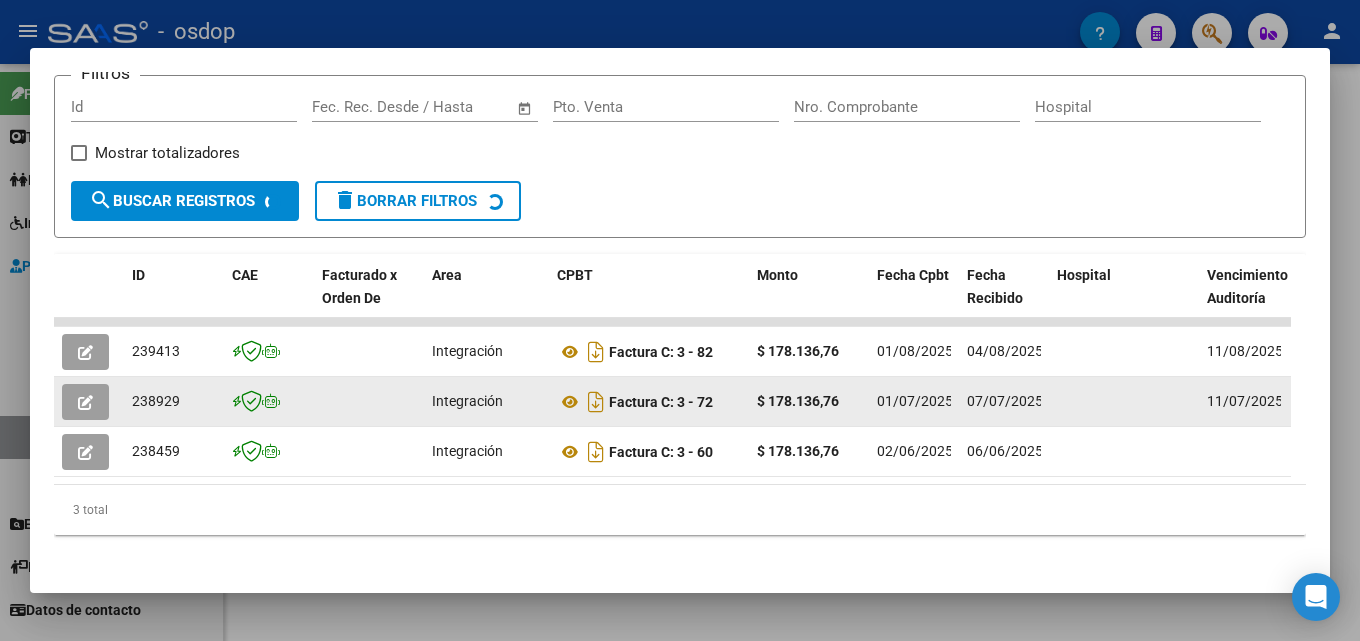 scroll, scrollTop: 295, scrollLeft: 0, axis: vertical 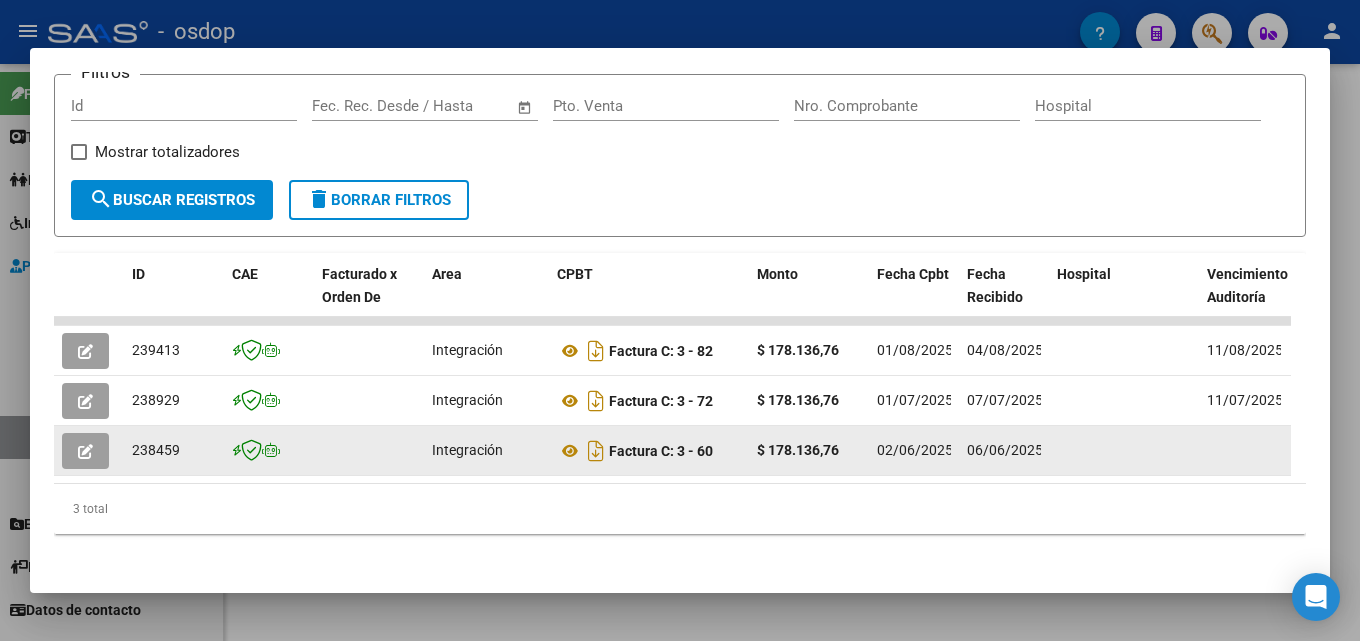 click 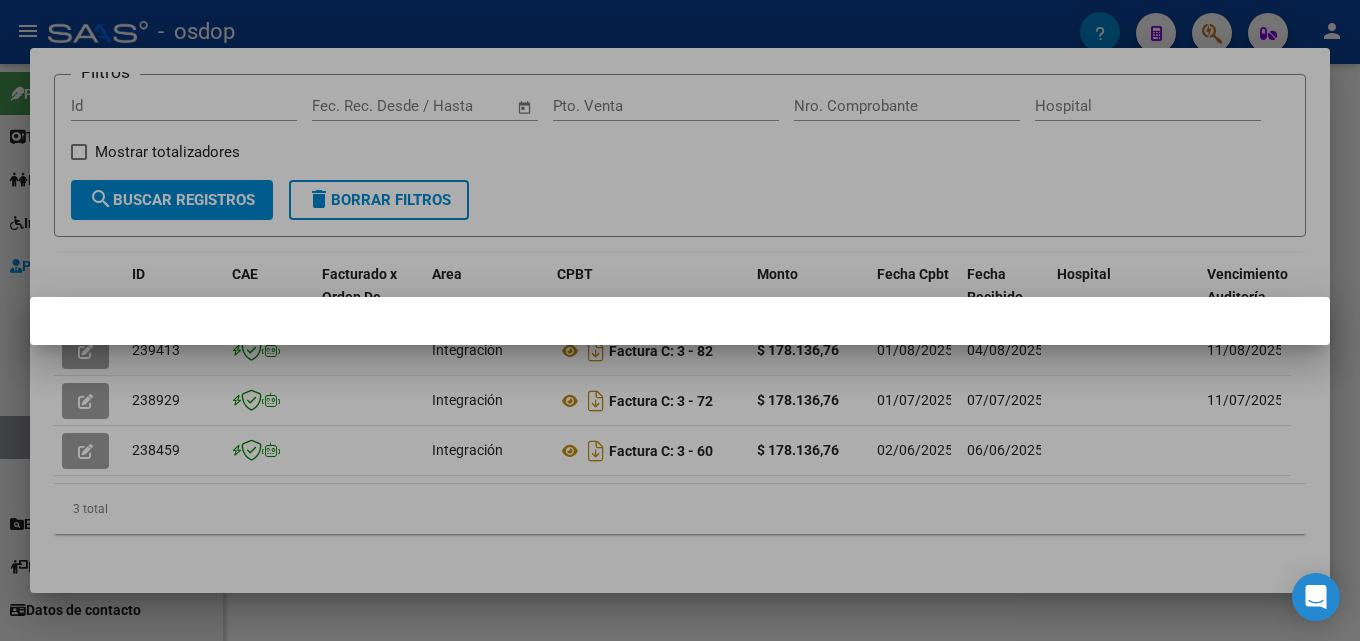 click at bounding box center [680, 320] 